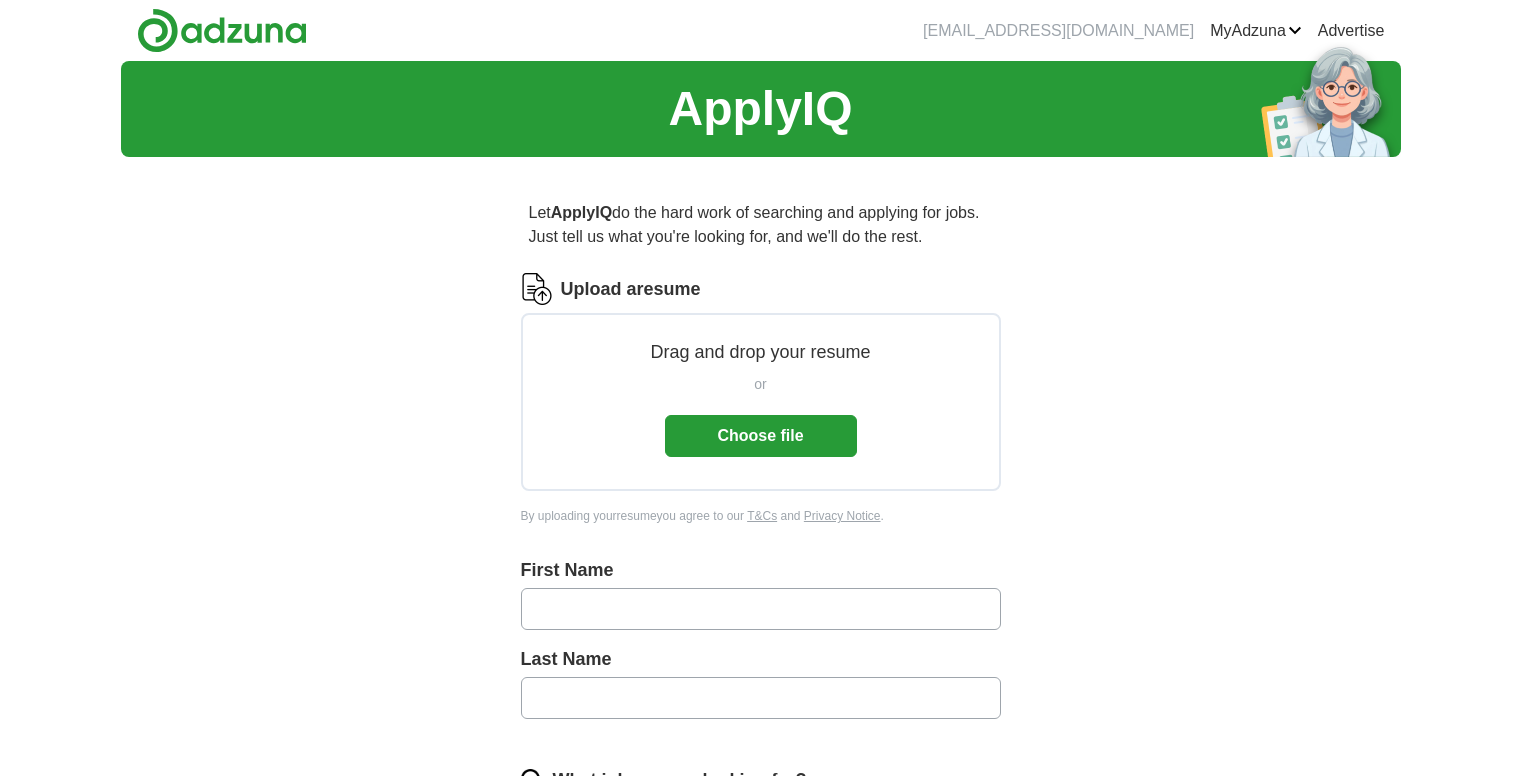 scroll, scrollTop: 0, scrollLeft: 0, axis: both 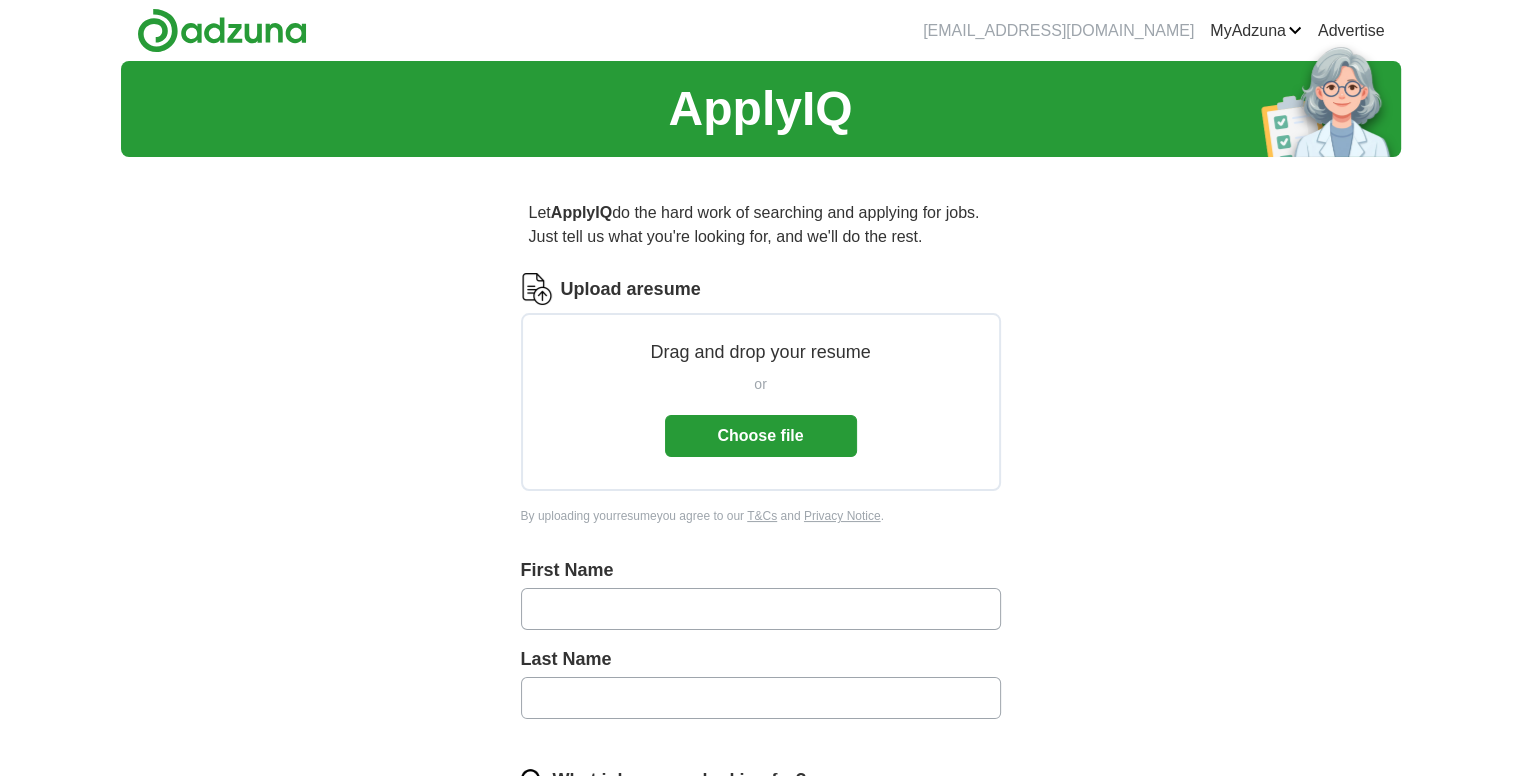 click at bounding box center [761, 609] 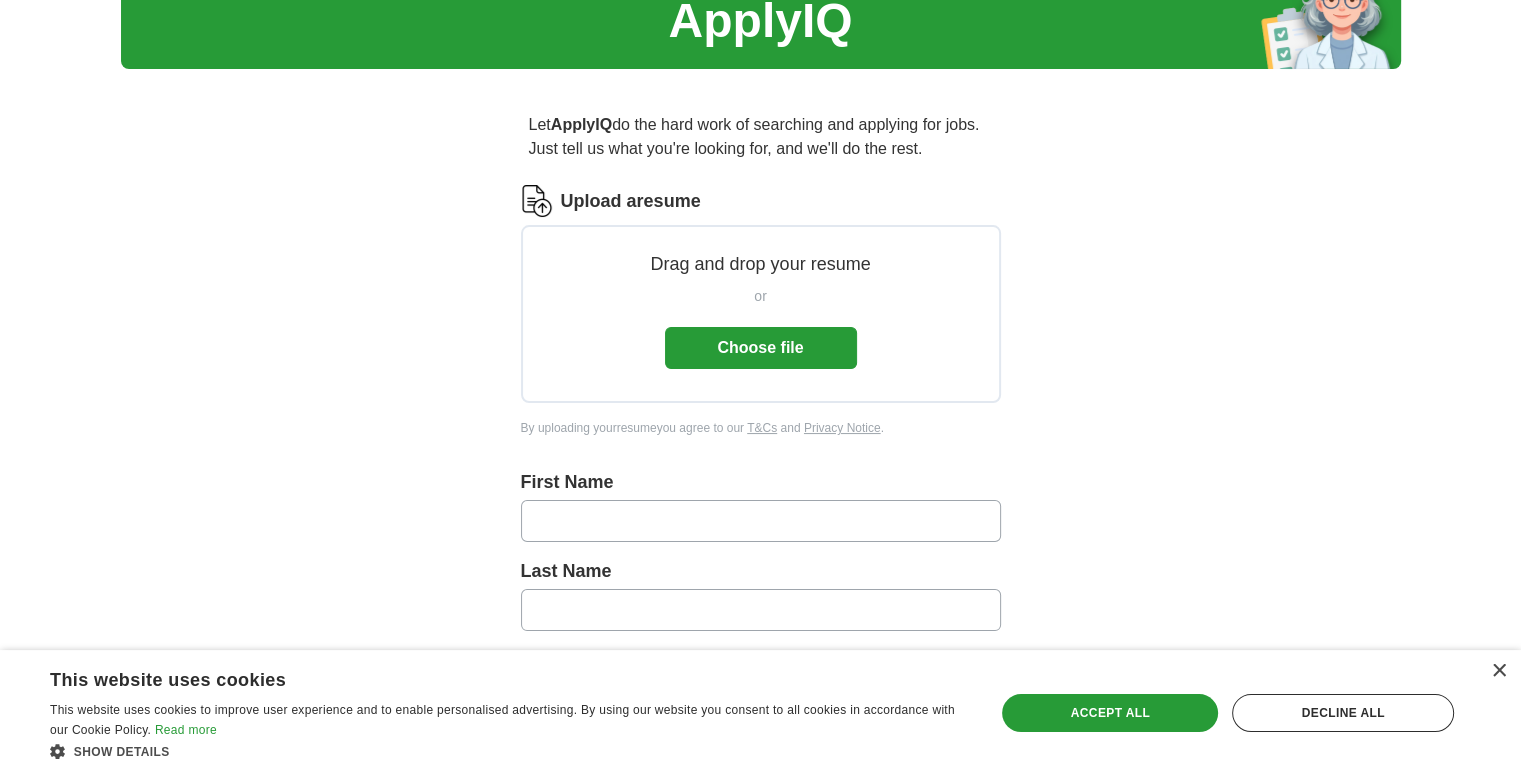 scroll, scrollTop: 90, scrollLeft: 0, axis: vertical 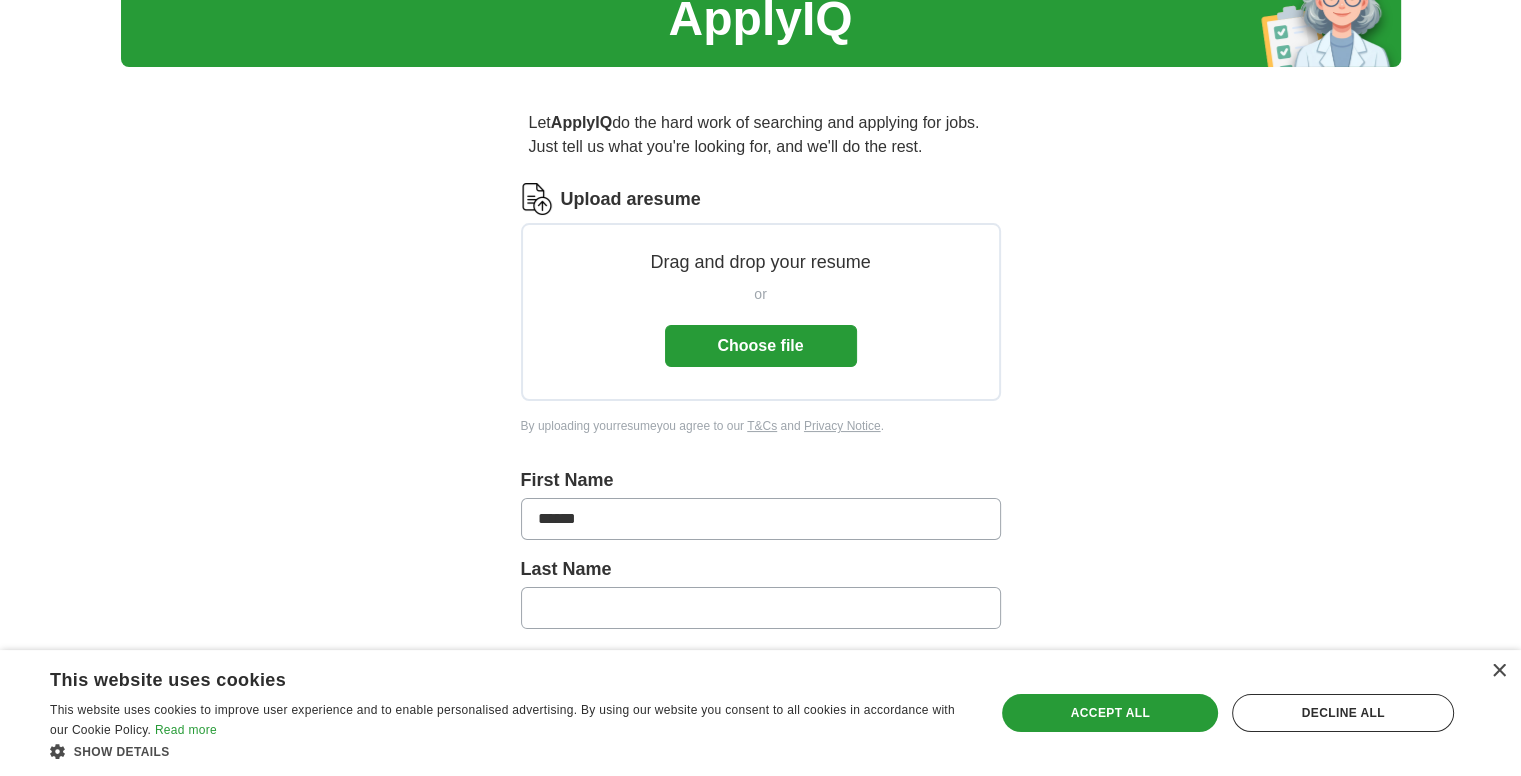 type on "******" 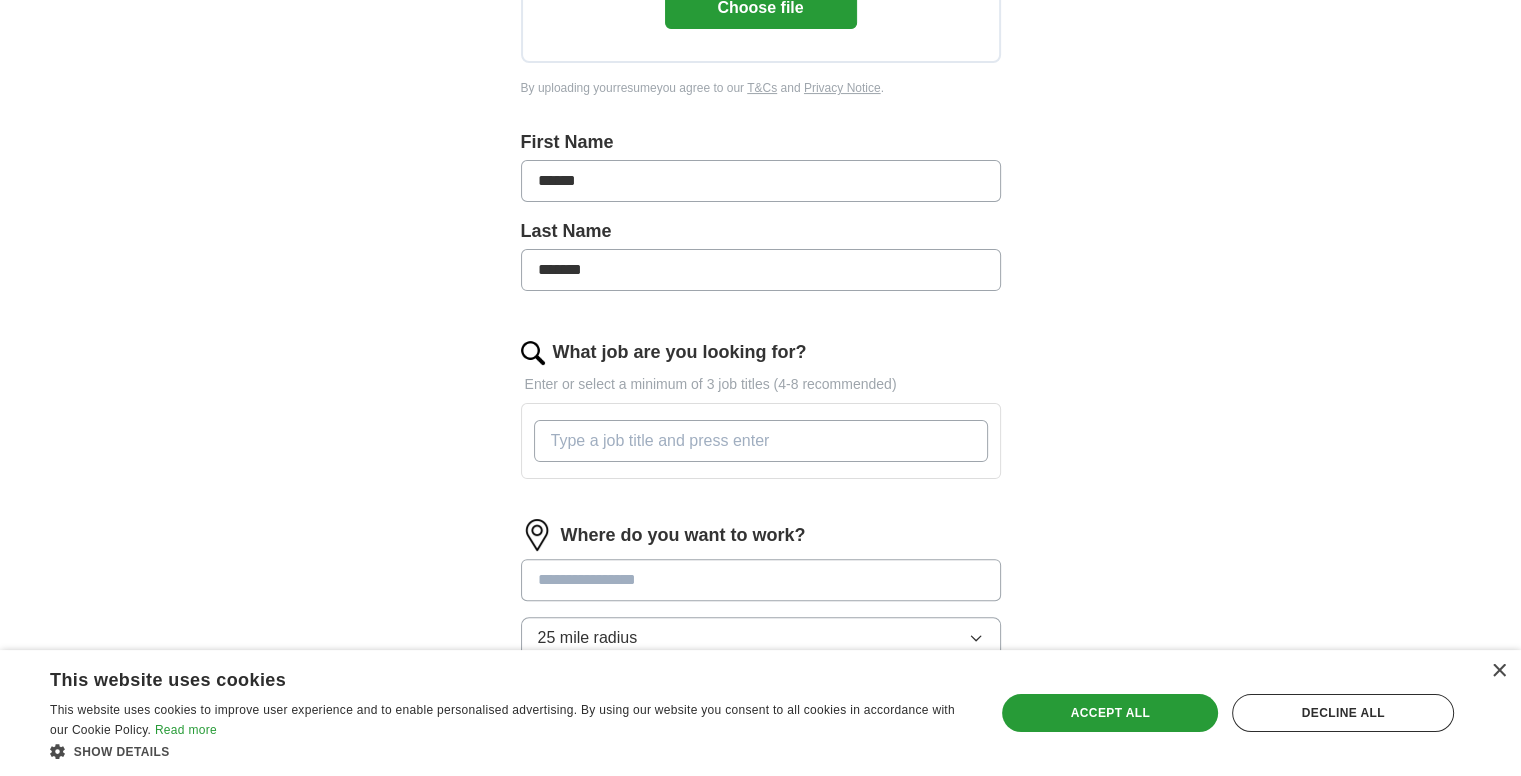 scroll, scrollTop: 436, scrollLeft: 0, axis: vertical 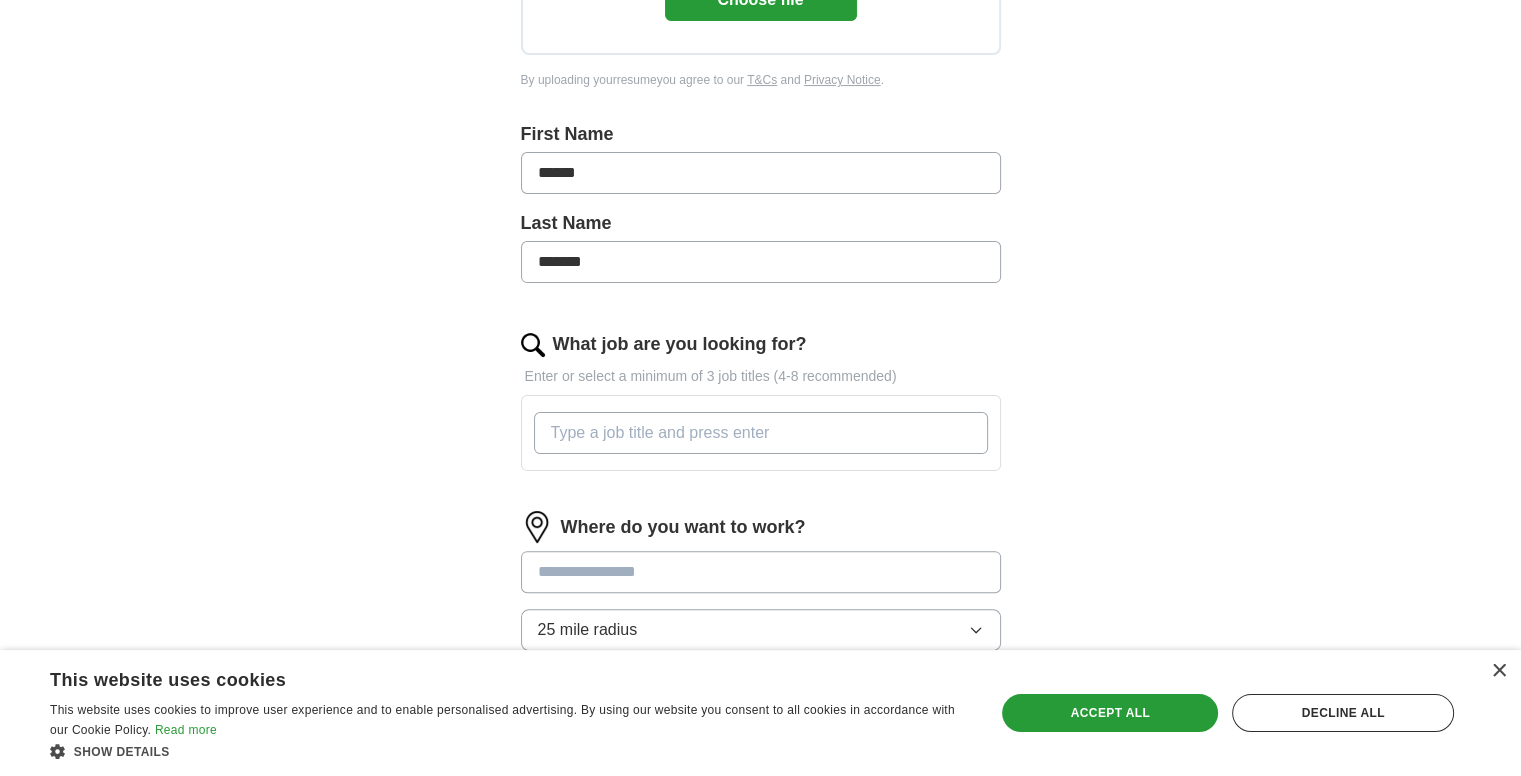 type on "*******" 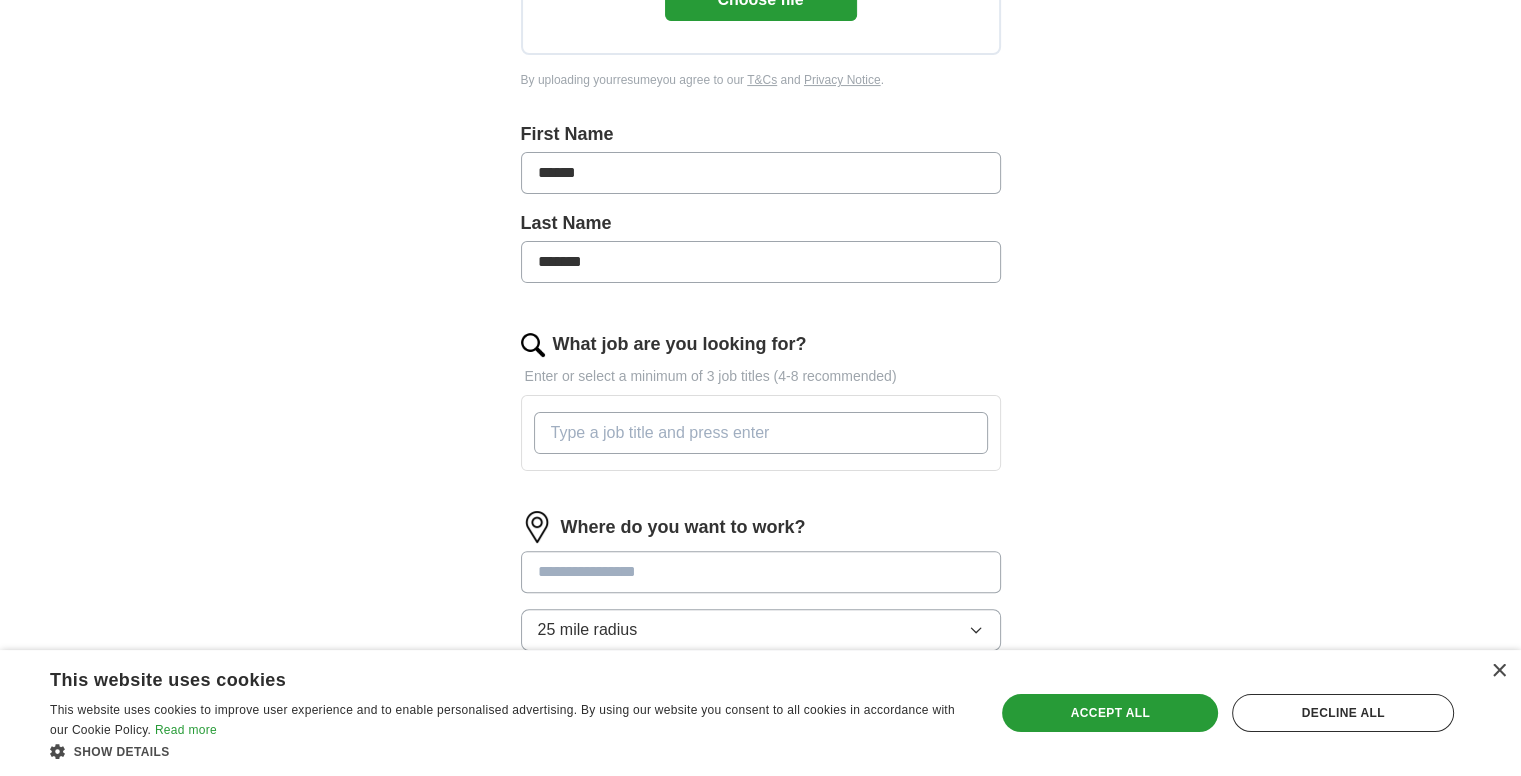 paste on "Mental Health Counselor - Embedded Position in Athletics" 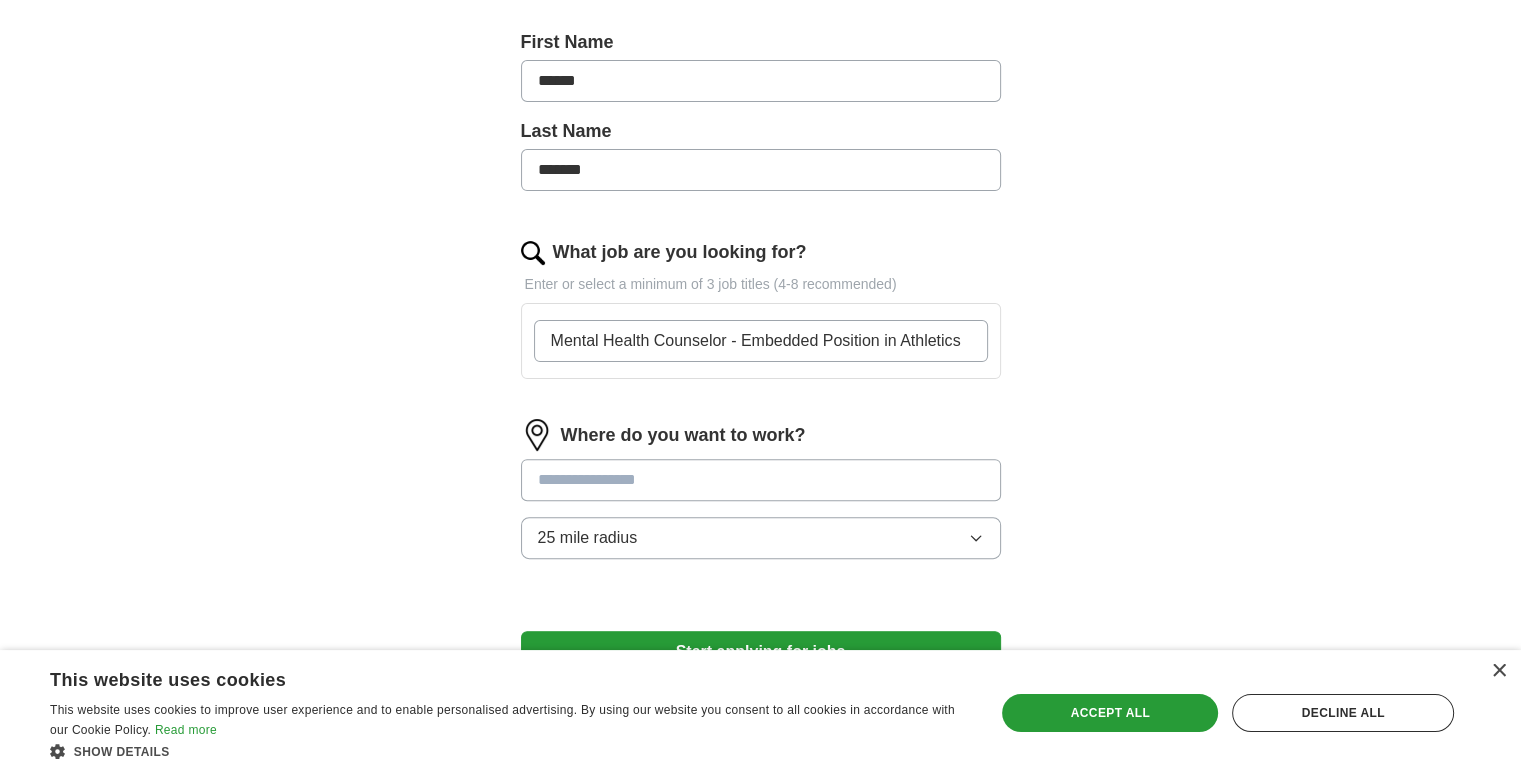 scroll, scrollTop: 548, scrollLeft: 0, axis: vertical 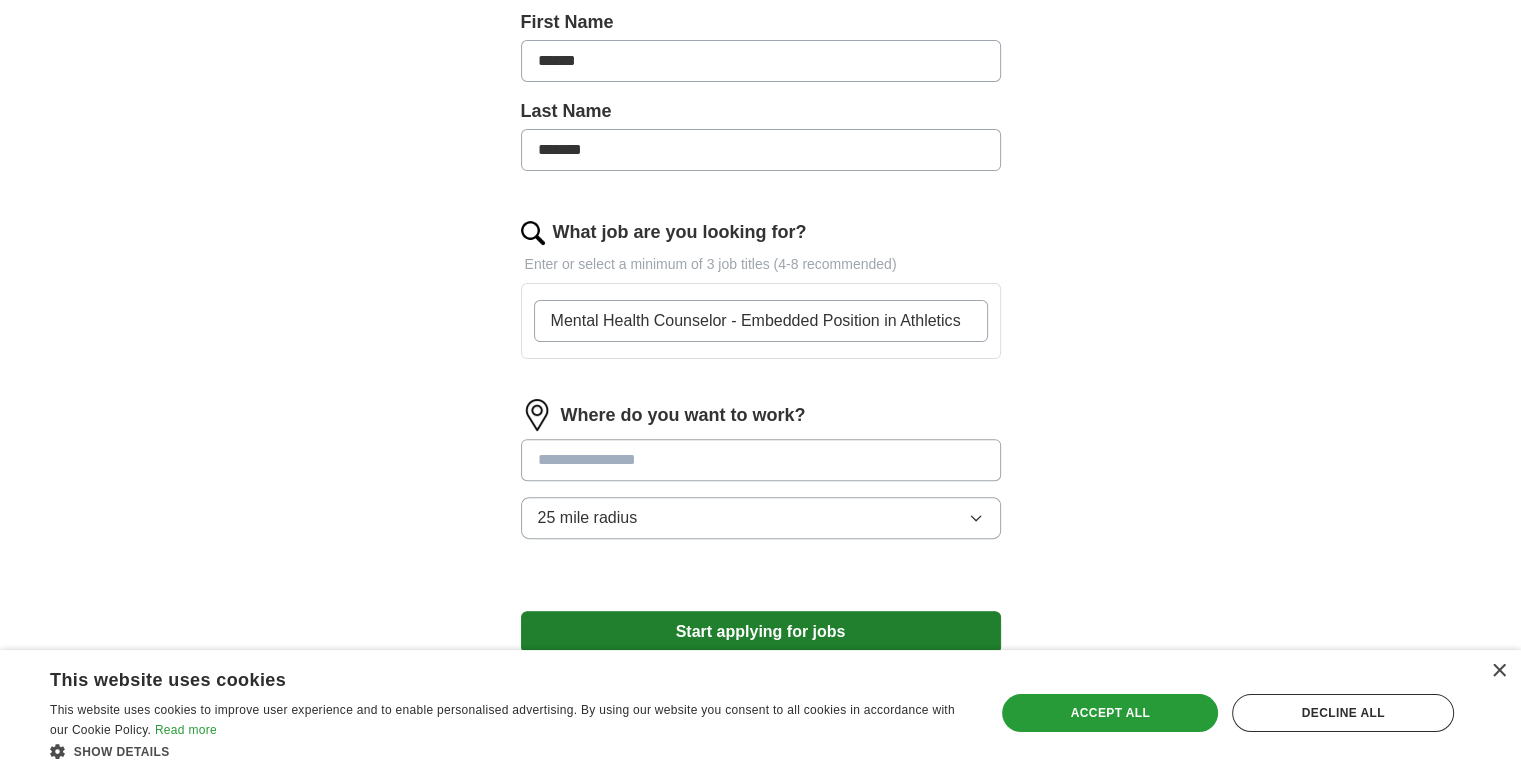 type on "Mental Health Counselor - Embedded Position in Athletics" 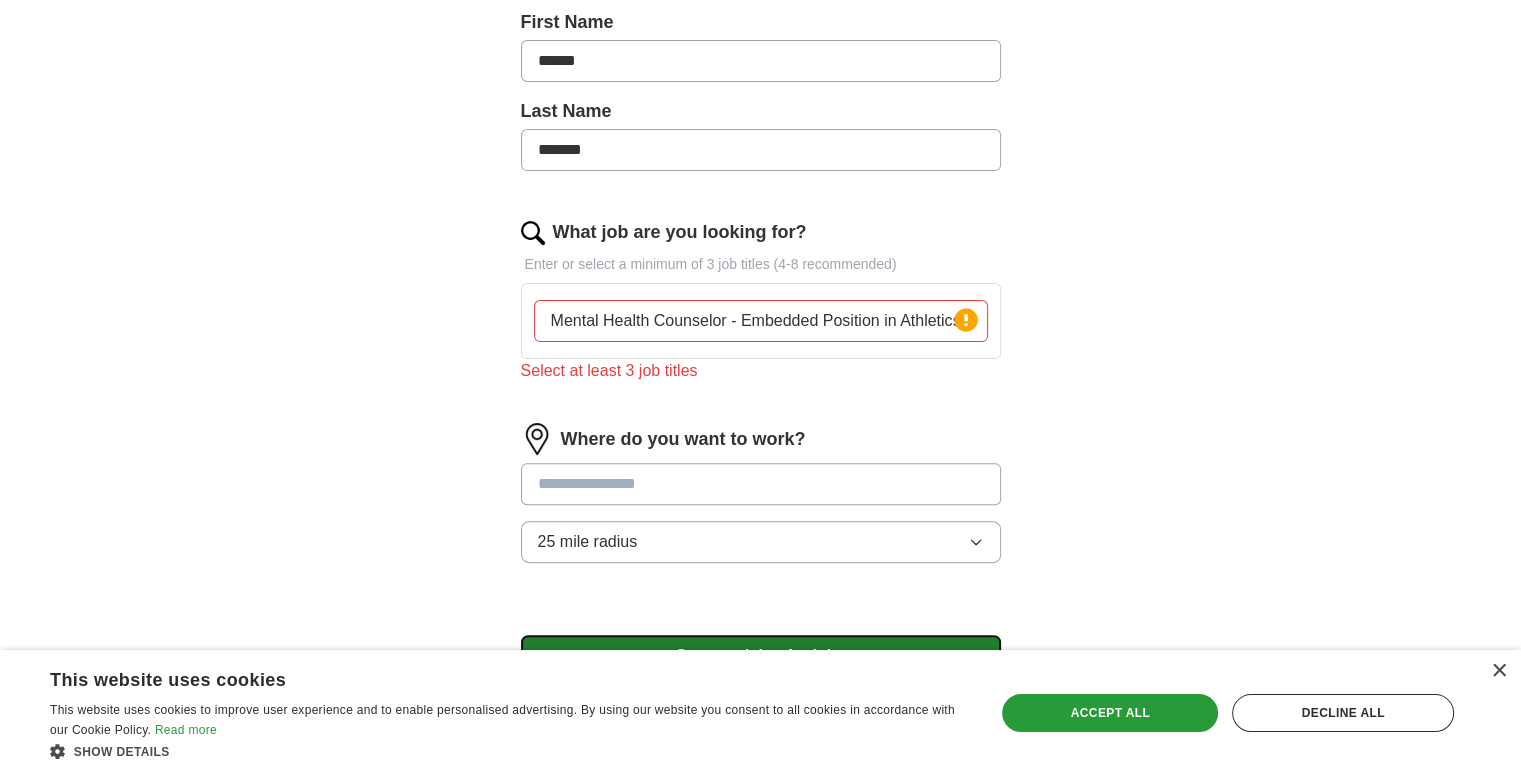 click on "Upload a  resume Drag and drop your resume or Choose file By uploading your  resume  you agree to our   T&Cs   and   Privacy Notice . First Name ****** Last Name ******* What job are you looking for? Enter or select a minimum of 3 job titles (4-8 recommended) Mental Health Counselor - Embedded Position in Athletics Press return to add title Select at least 3 job titles Where do you want to work? 25 mile radius Start applying for jobs By registering, you consent to us applying to suitable jobs for you" at bounding box center (761, 214) 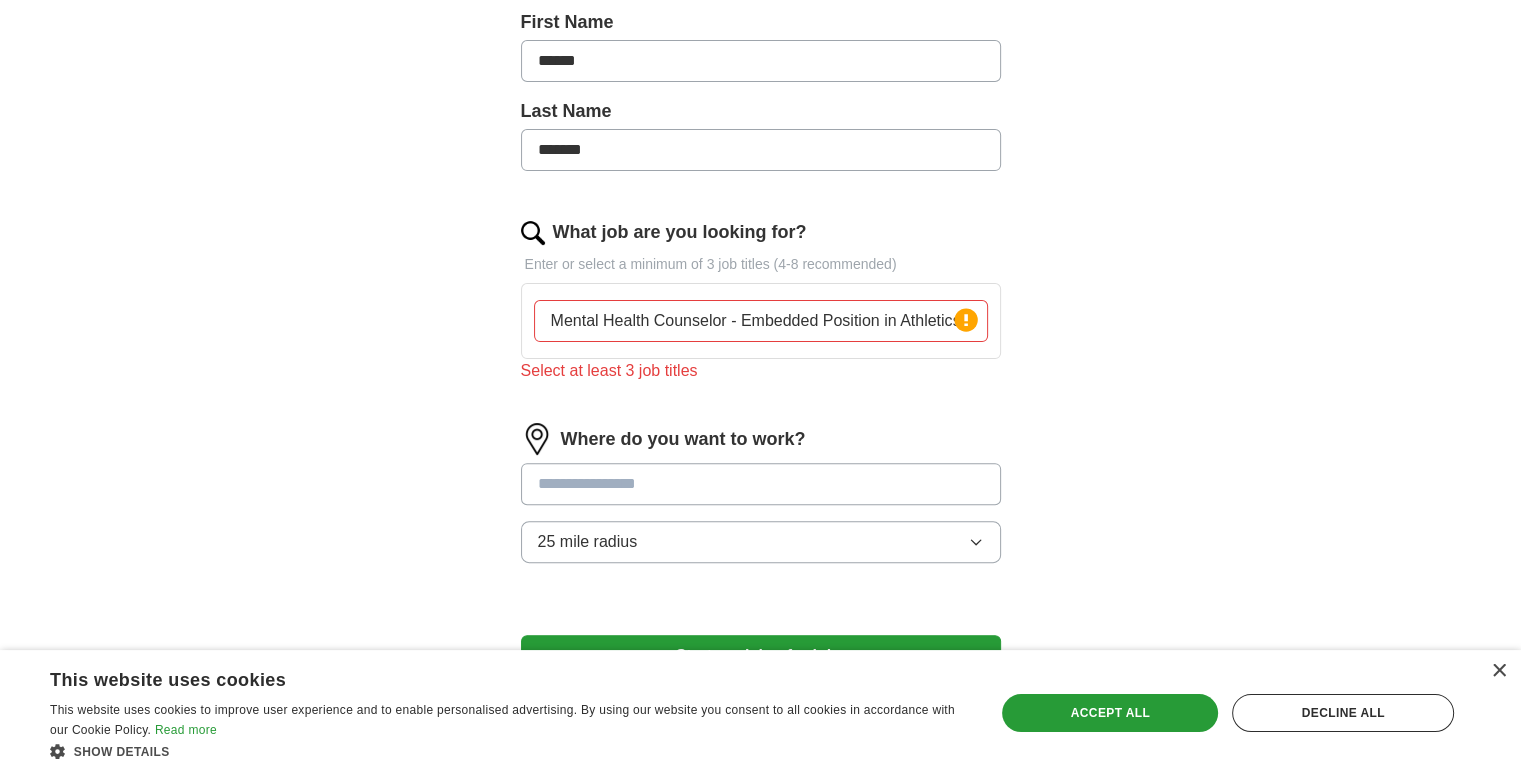 click on "Mental Health Counselor - Embedded Position in Athletics" at bounding box center [761, 321] 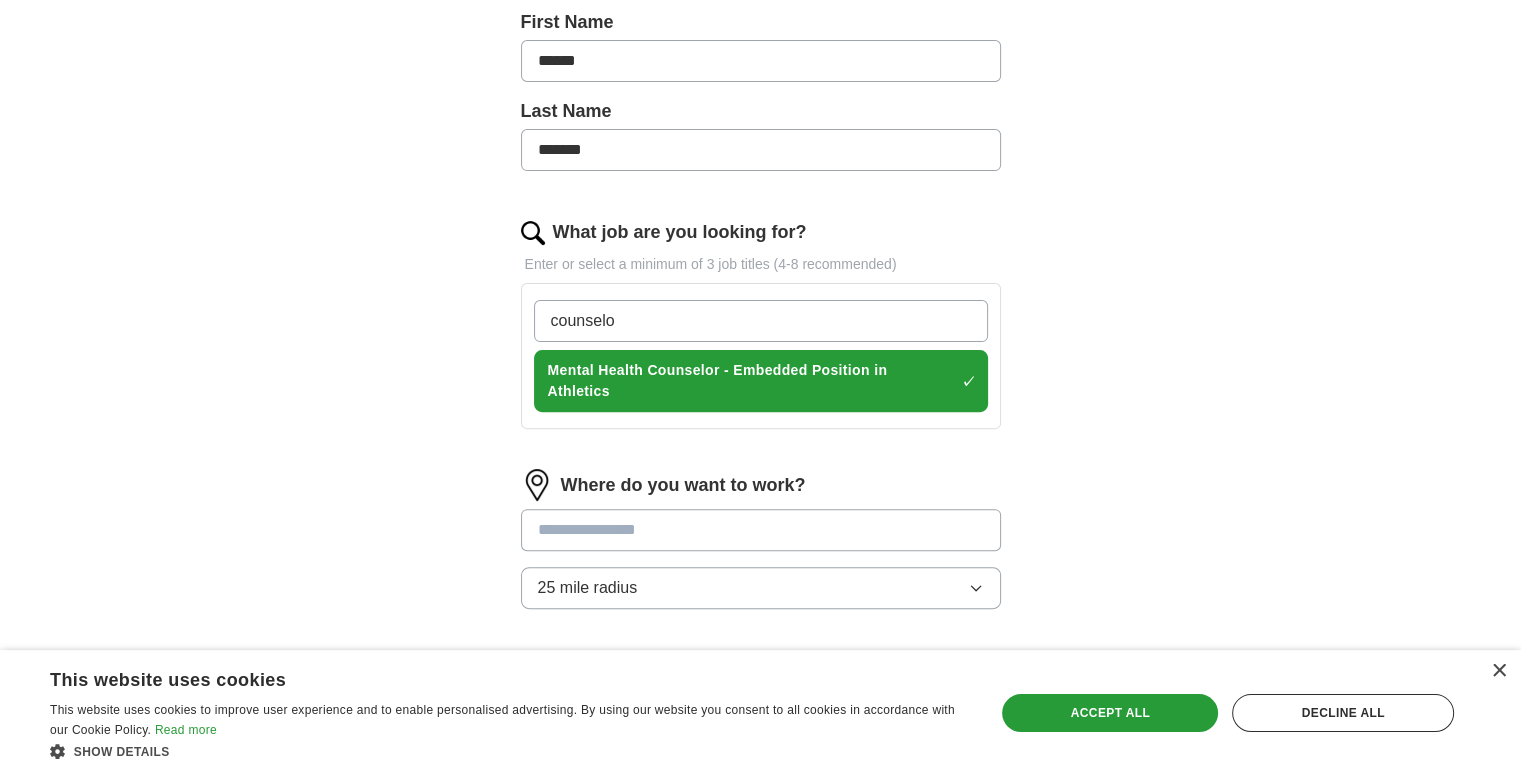 type on "counselor" 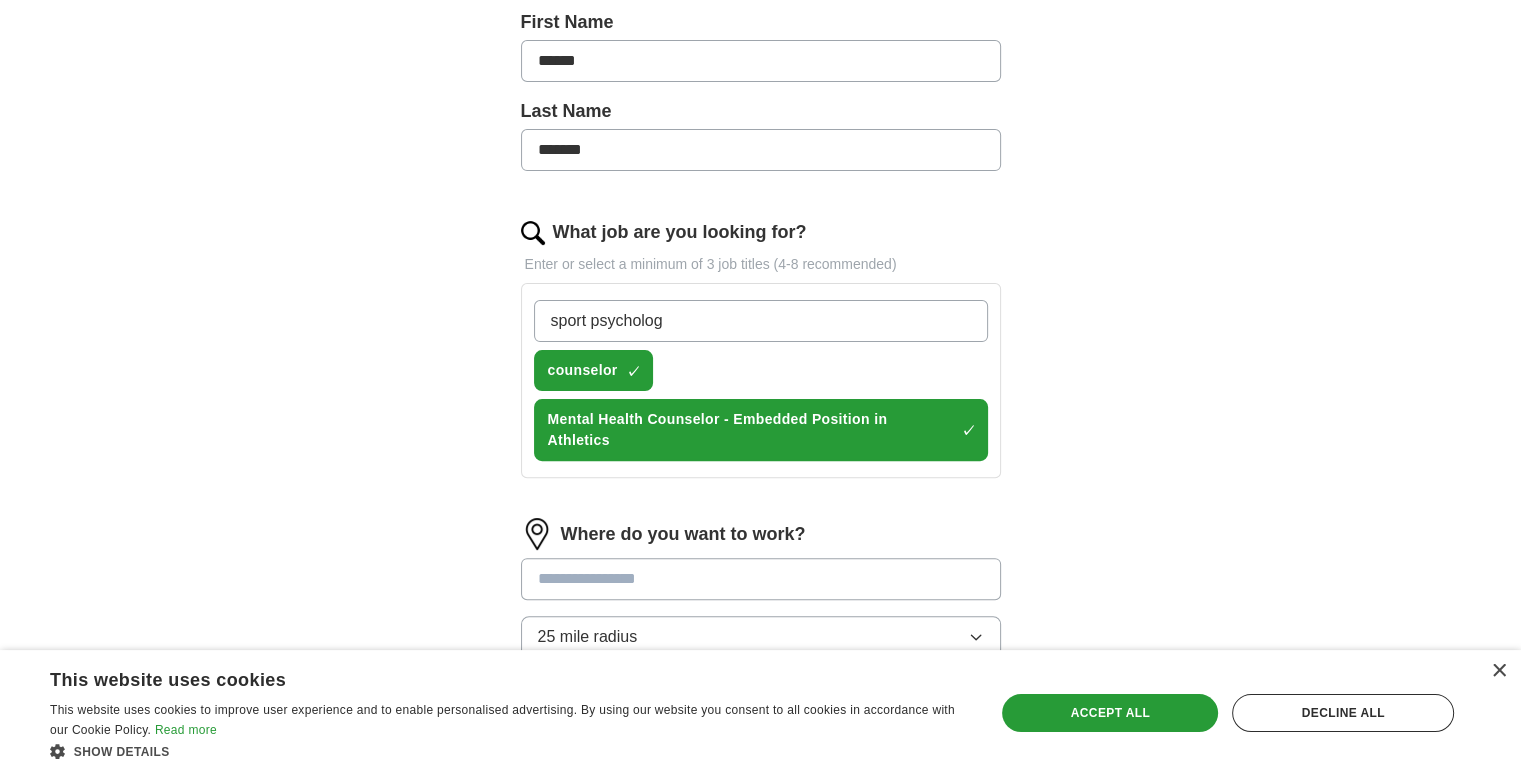 type on "sport psychology" 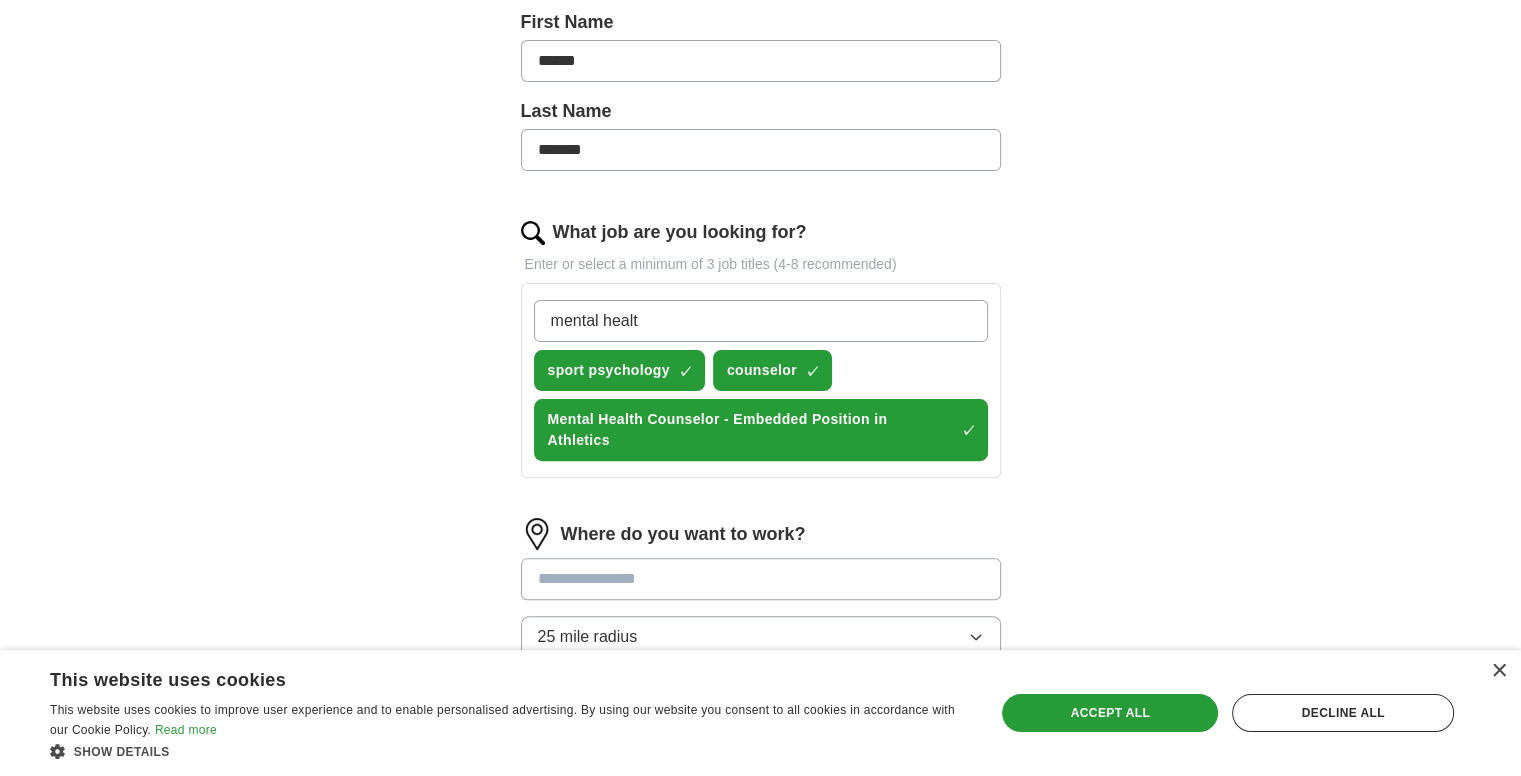 type on "mental health" 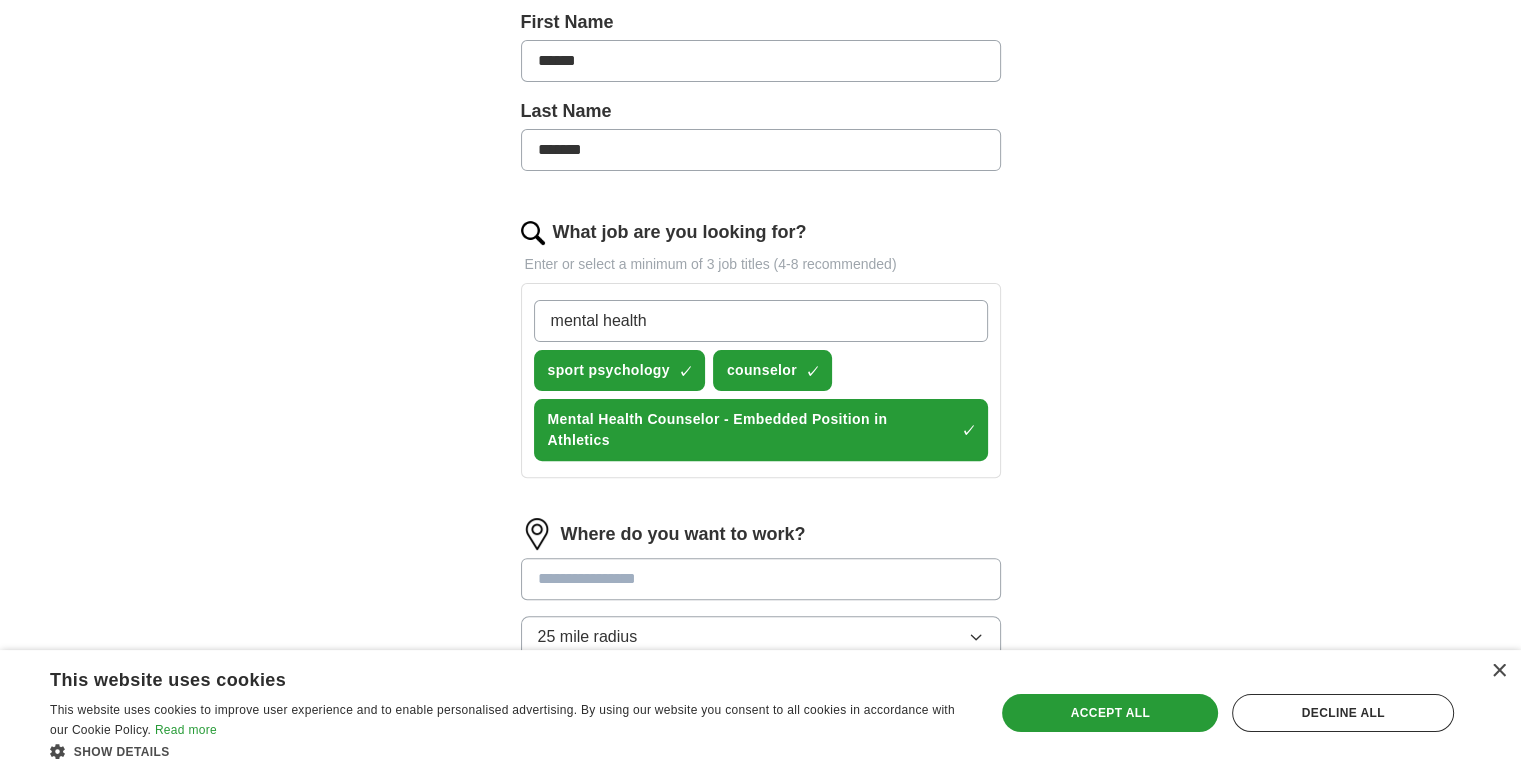 type 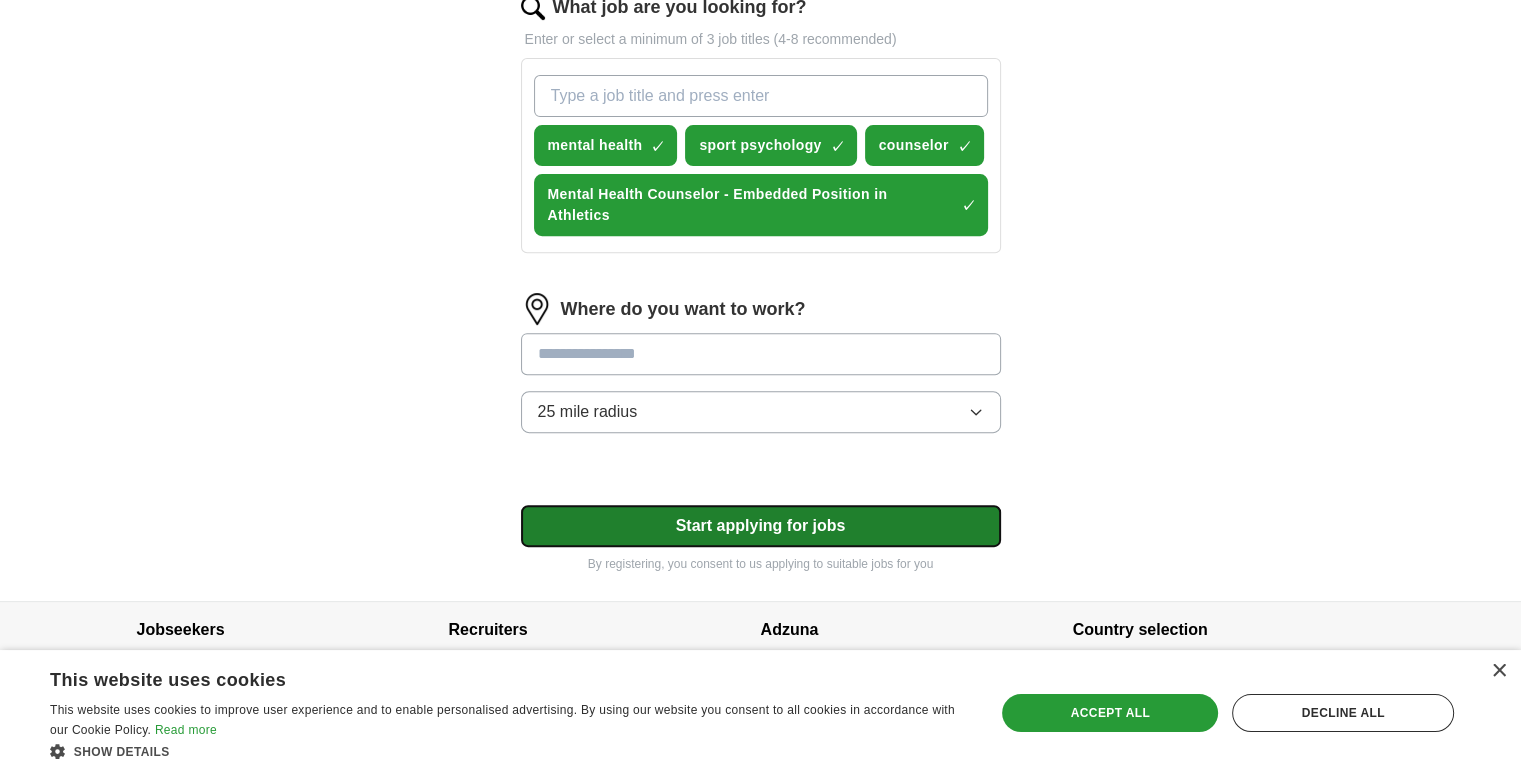 click on "Start applying for jobs" at bounding box center (761, 526) 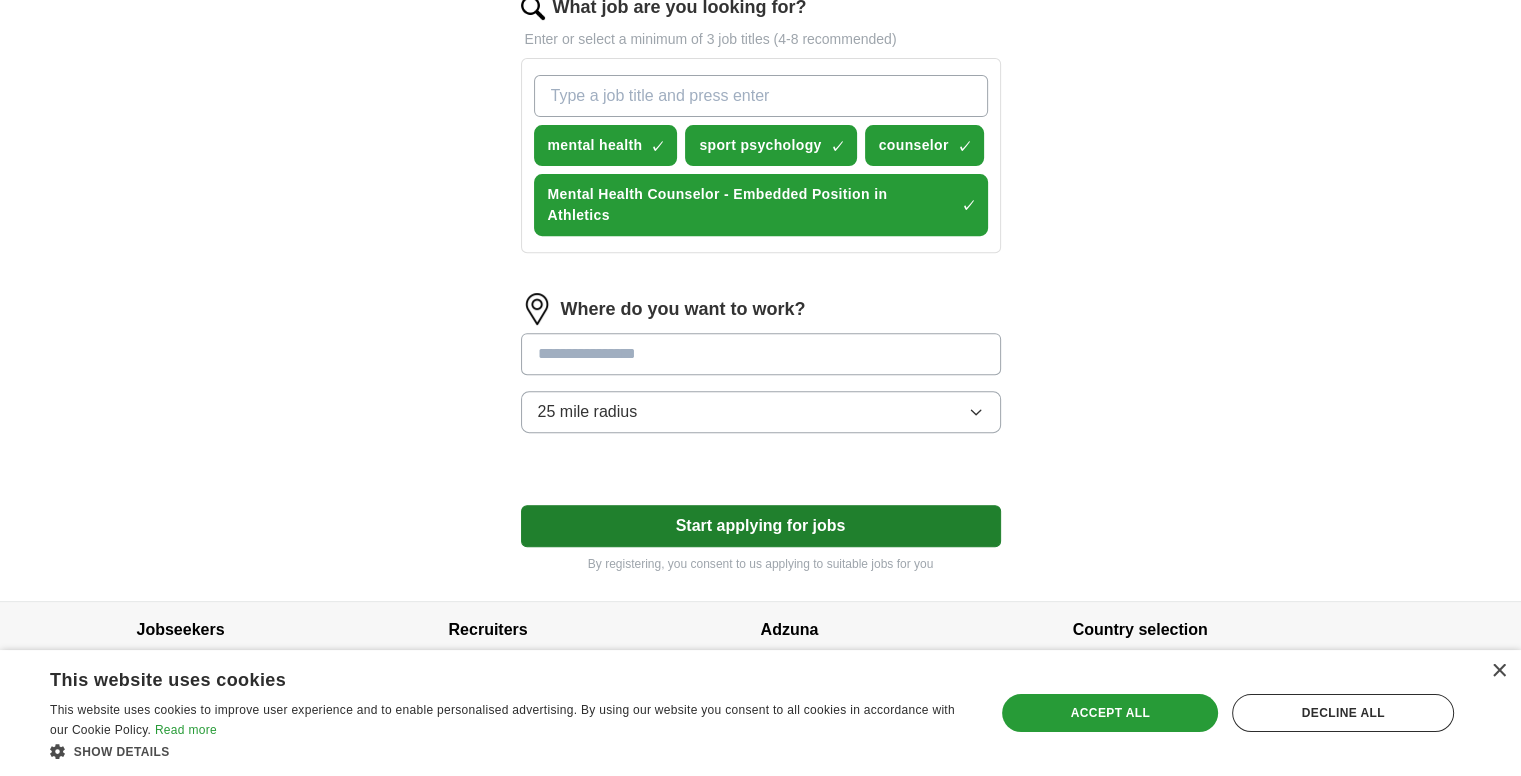 scroll, scrollTop: 797, scrollLeft: 0, axis: vertical 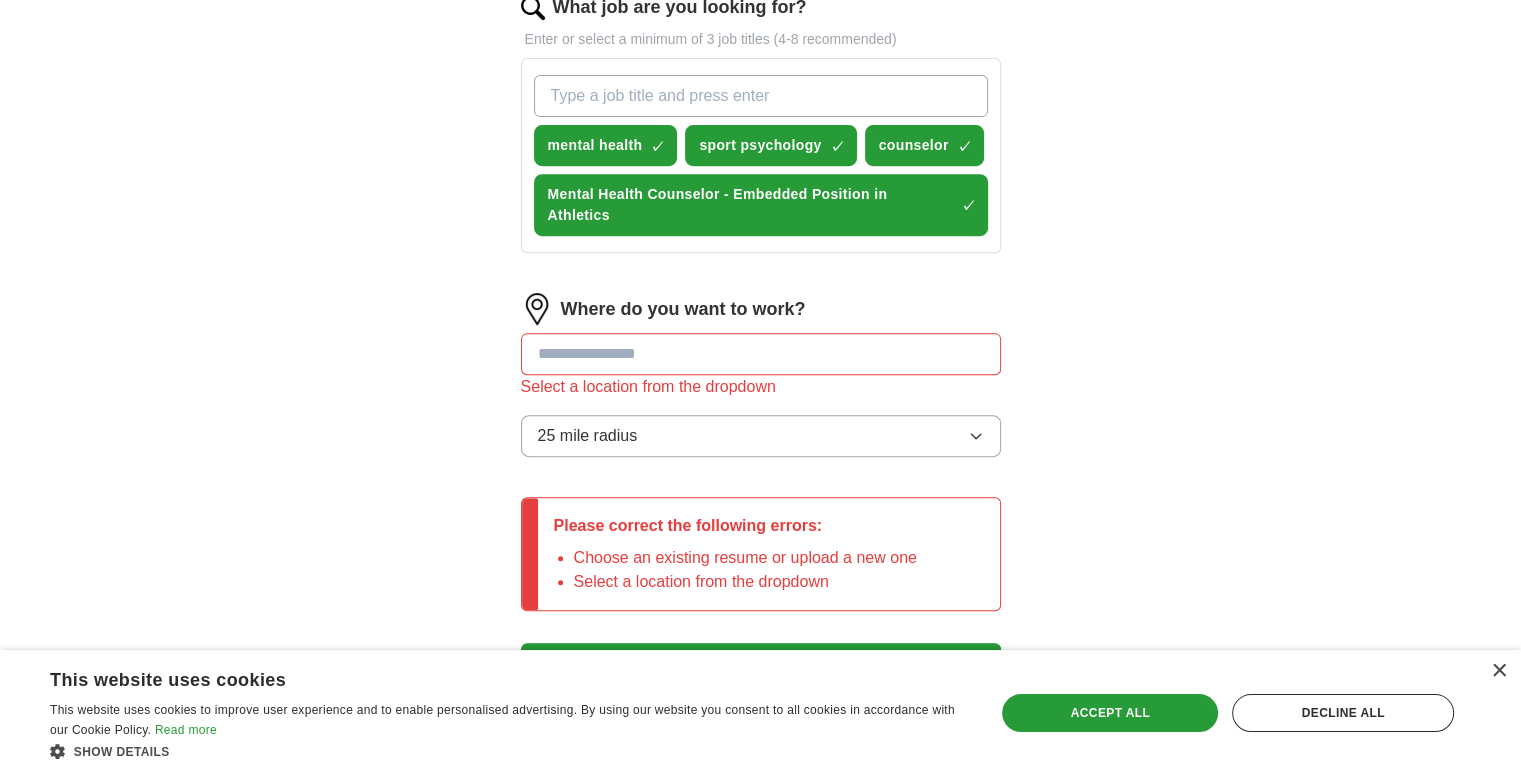 click at bounding box center [761, 354] 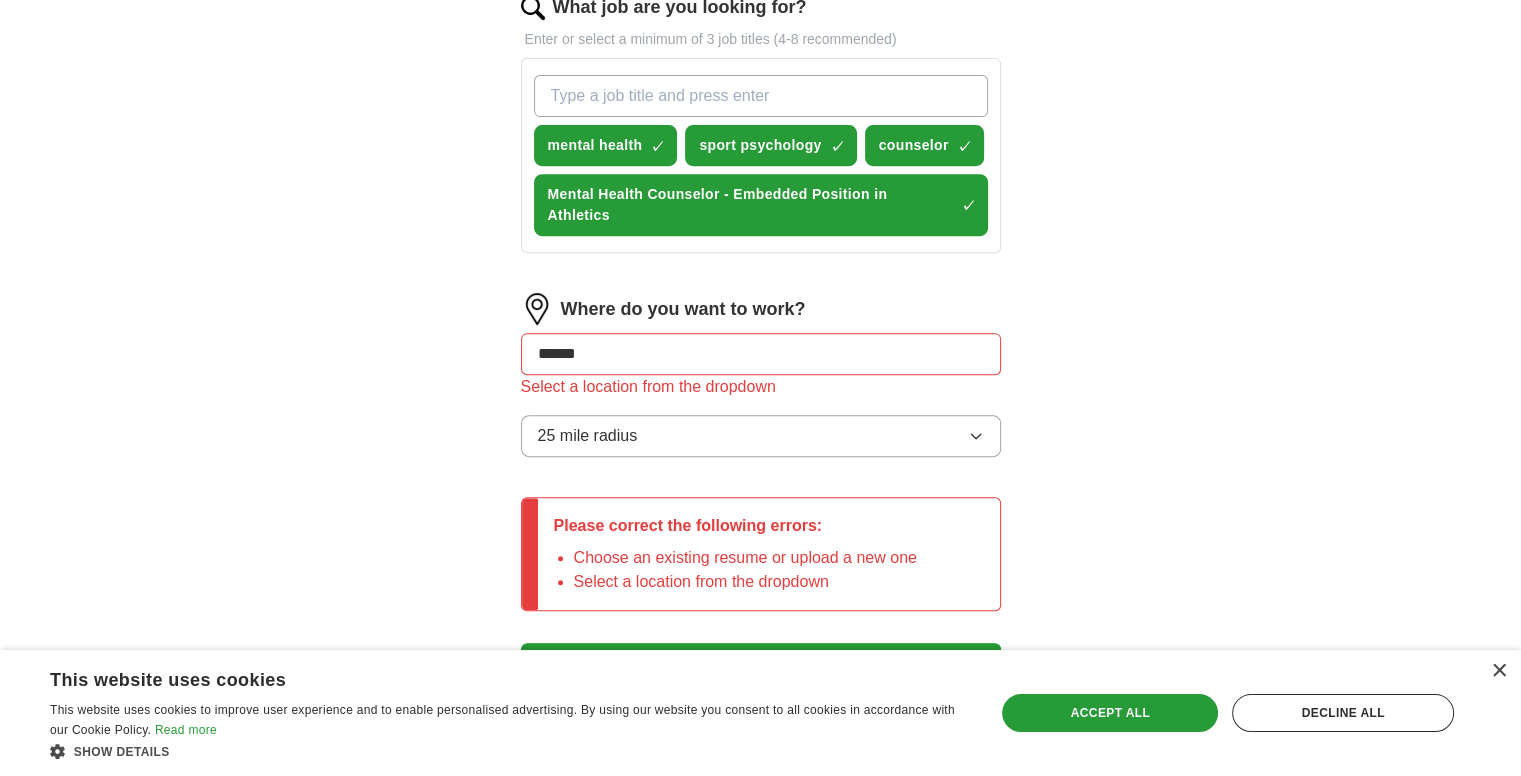 type on "*******" 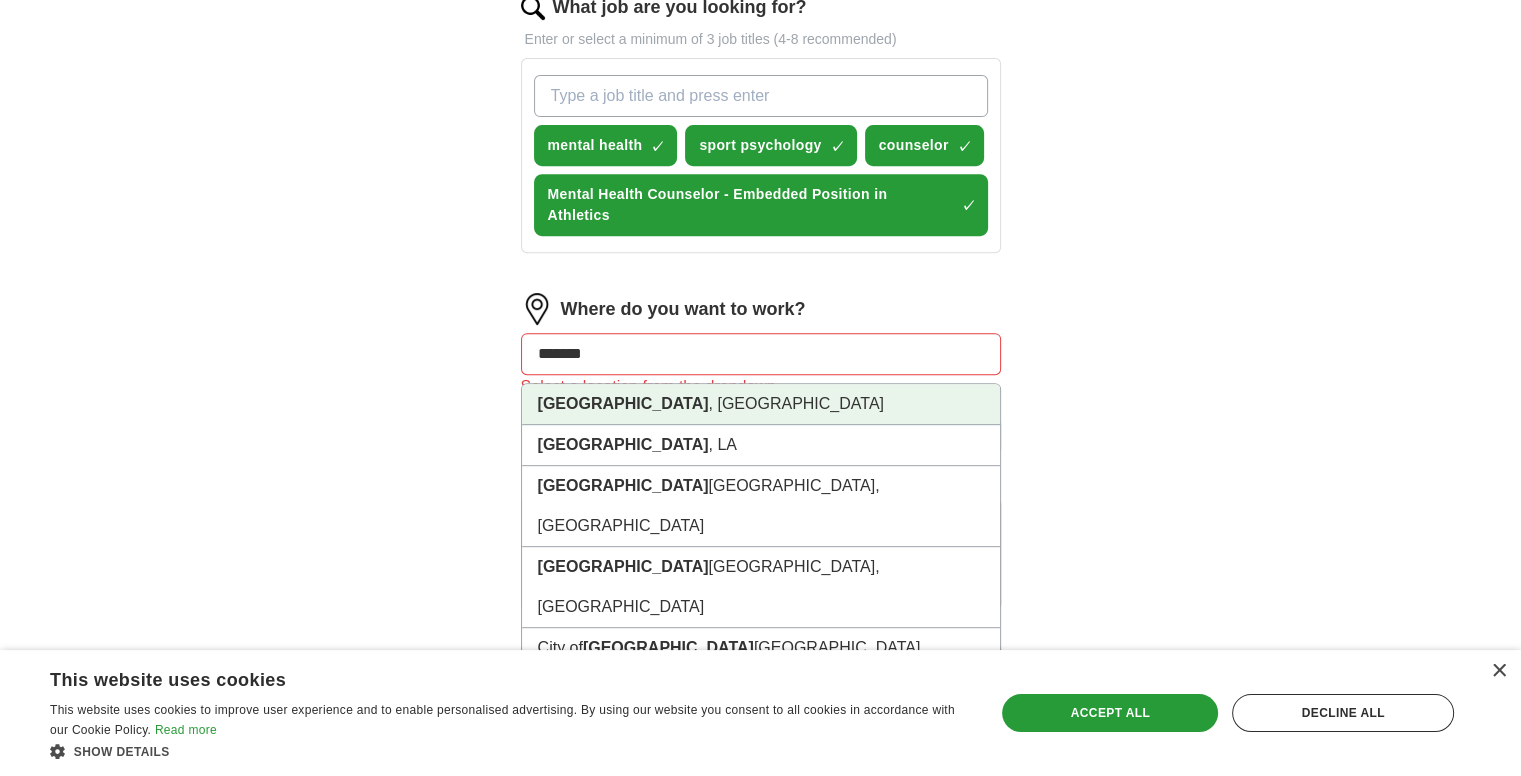 click on "Spokane , WA" at bounding box center (761, 404) 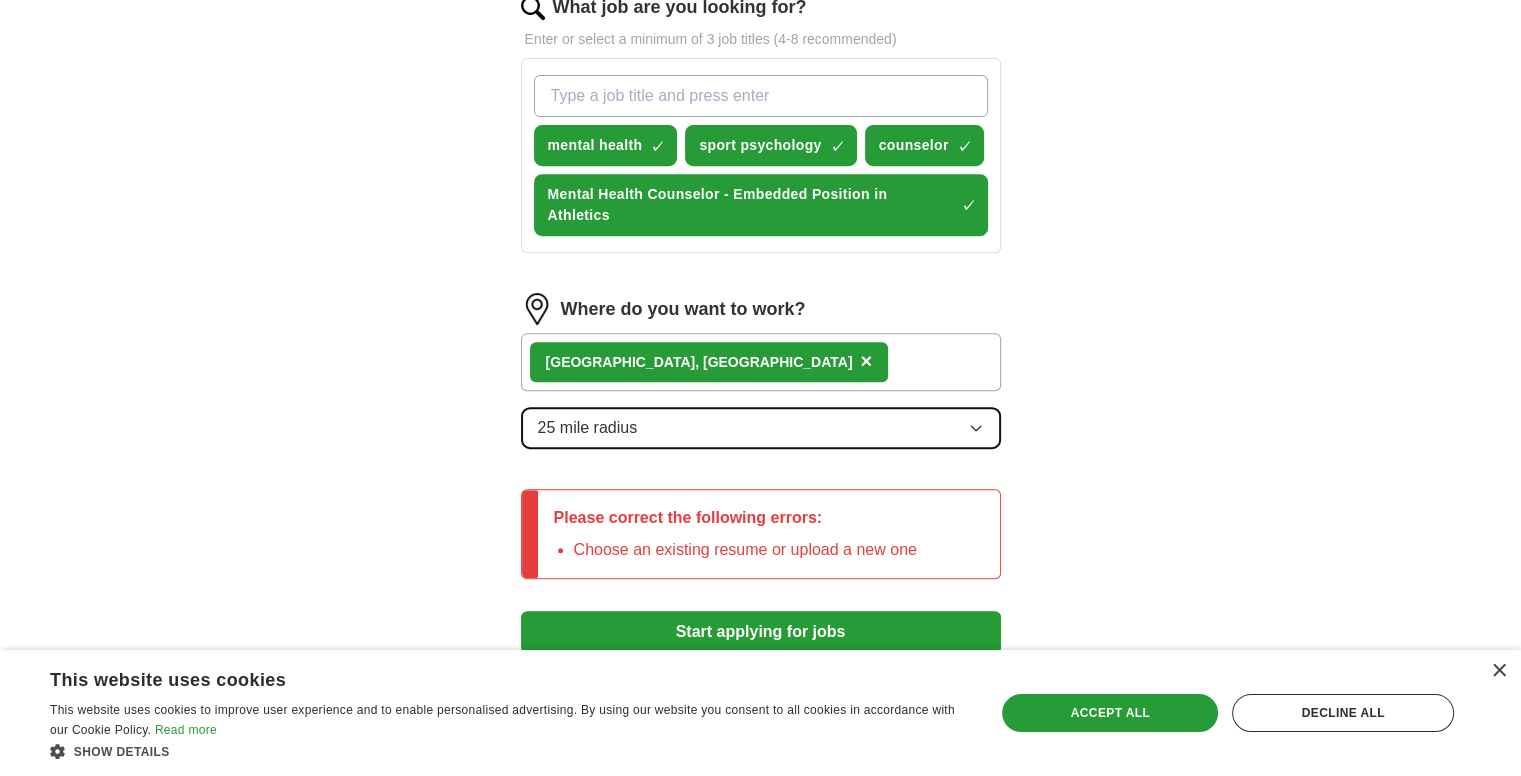 click on "25 mile radius" at bounding box center (761, 428) 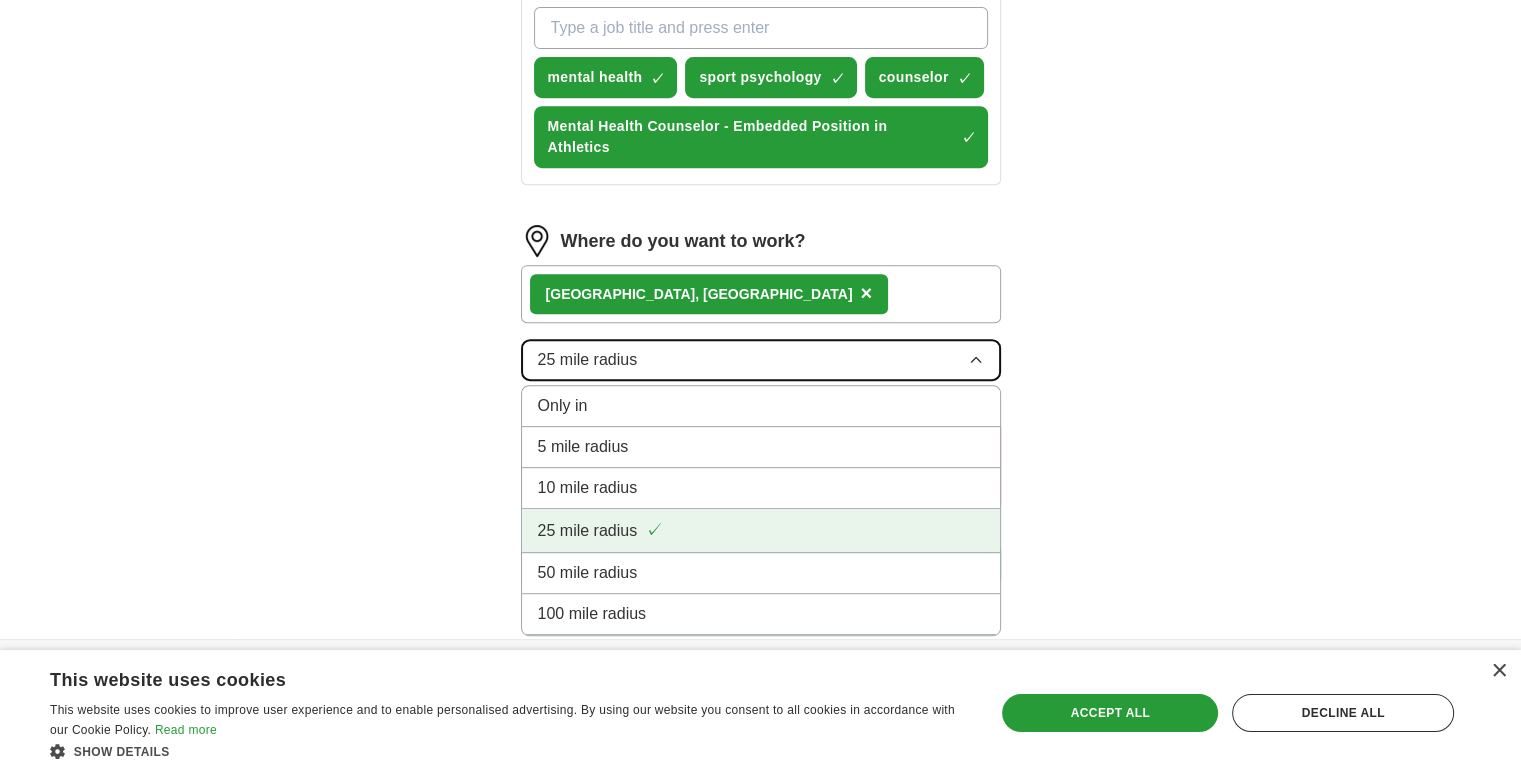 scroll, scrollTop: 903, scrollLeft: 0, axis: vertical 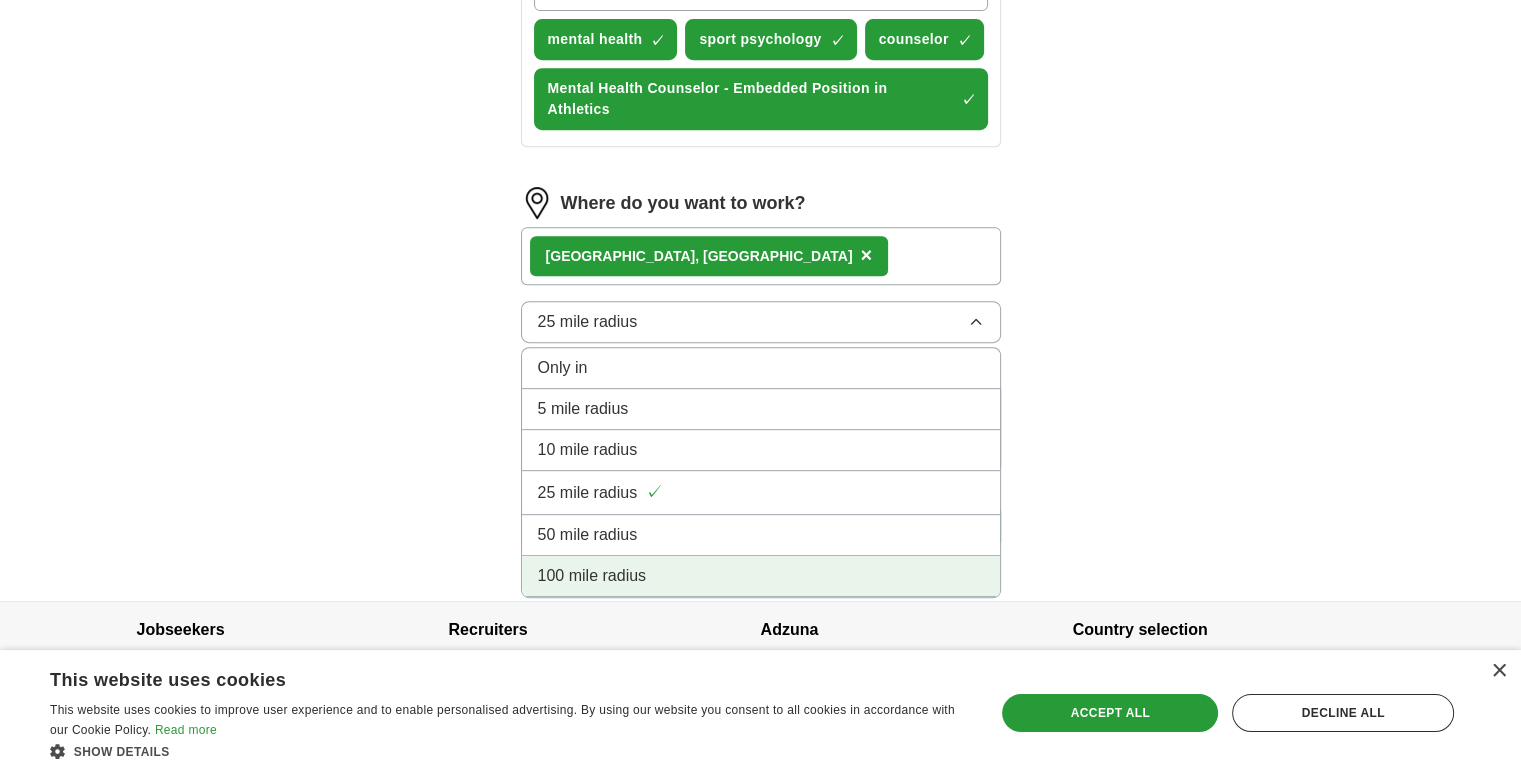 click on "100 mile radius" at bounding box center [761, 576] 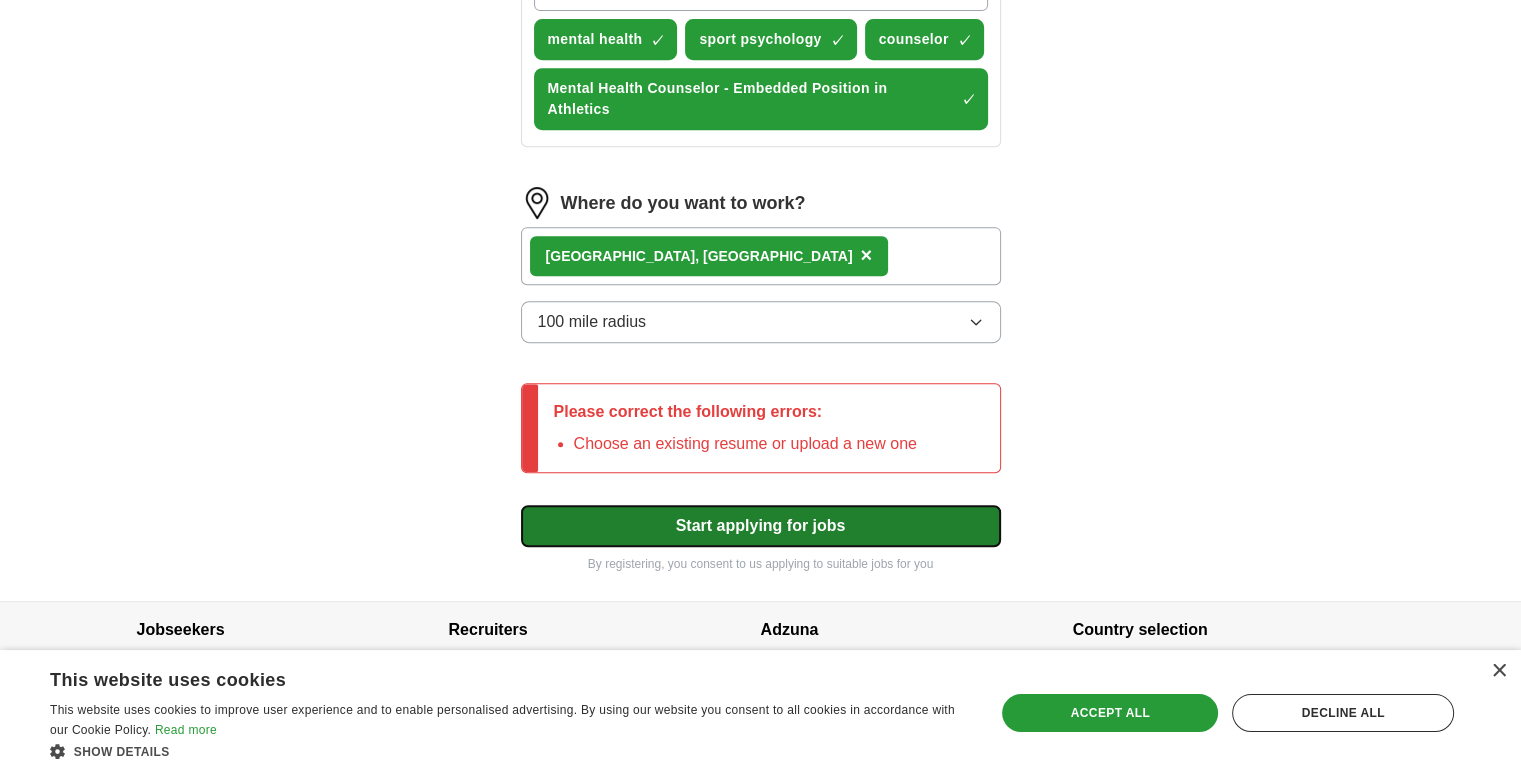 click on "Start applying for jobs" at bounding box center [761, 526] 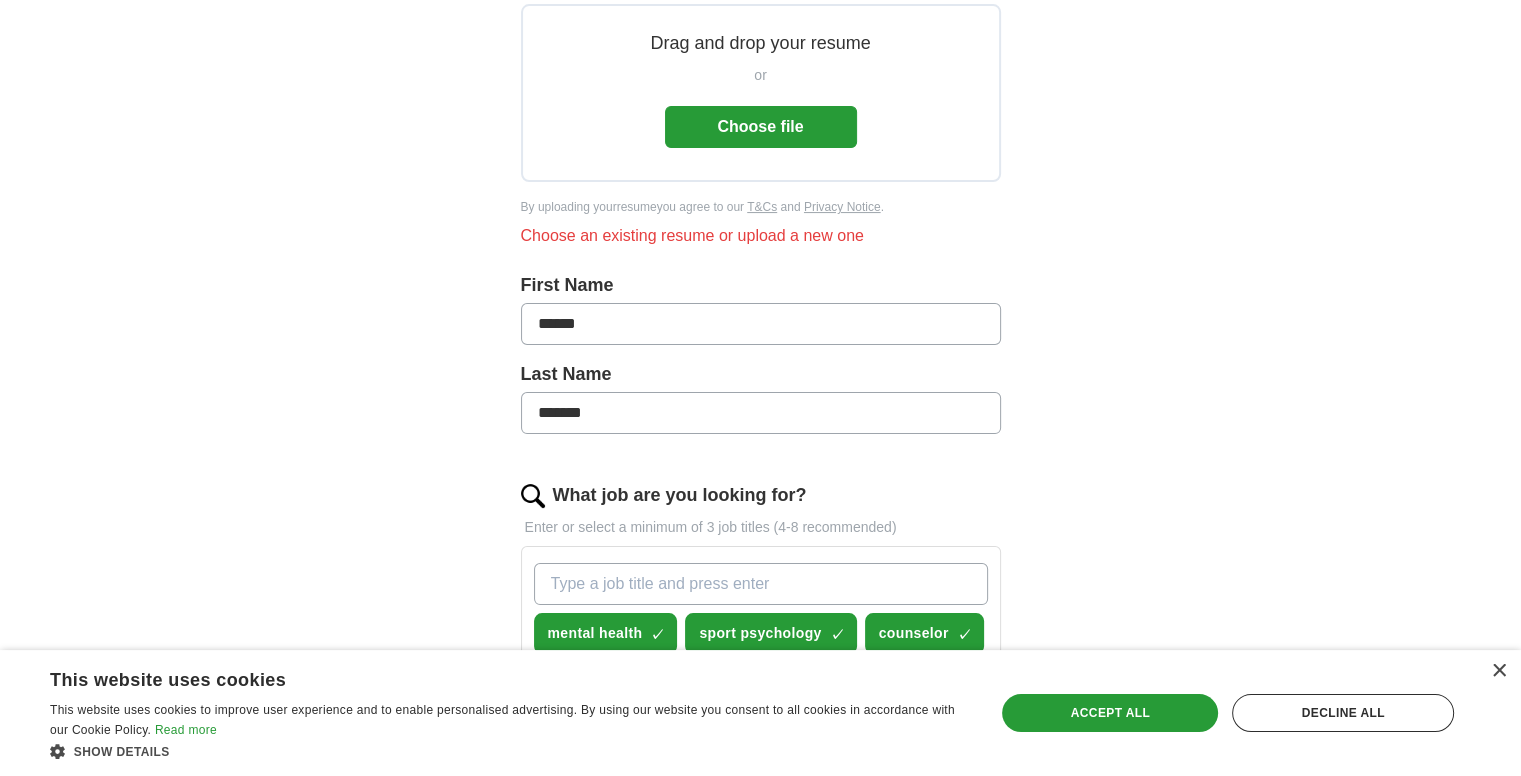 scroll, scrollTop: 0, scrollLeft: 0, axis: both 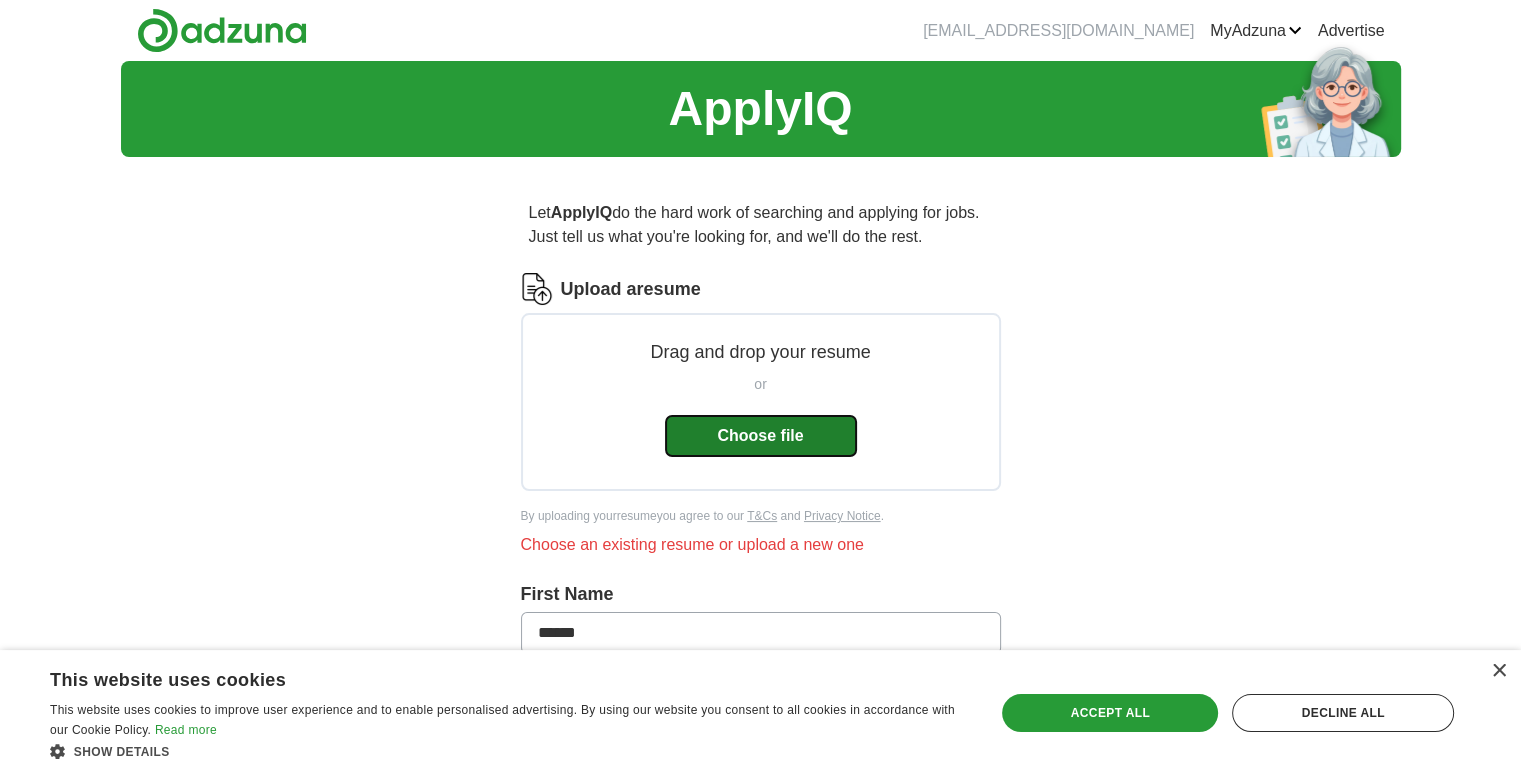 click on "Choose file" at bounding box center (761, 436) 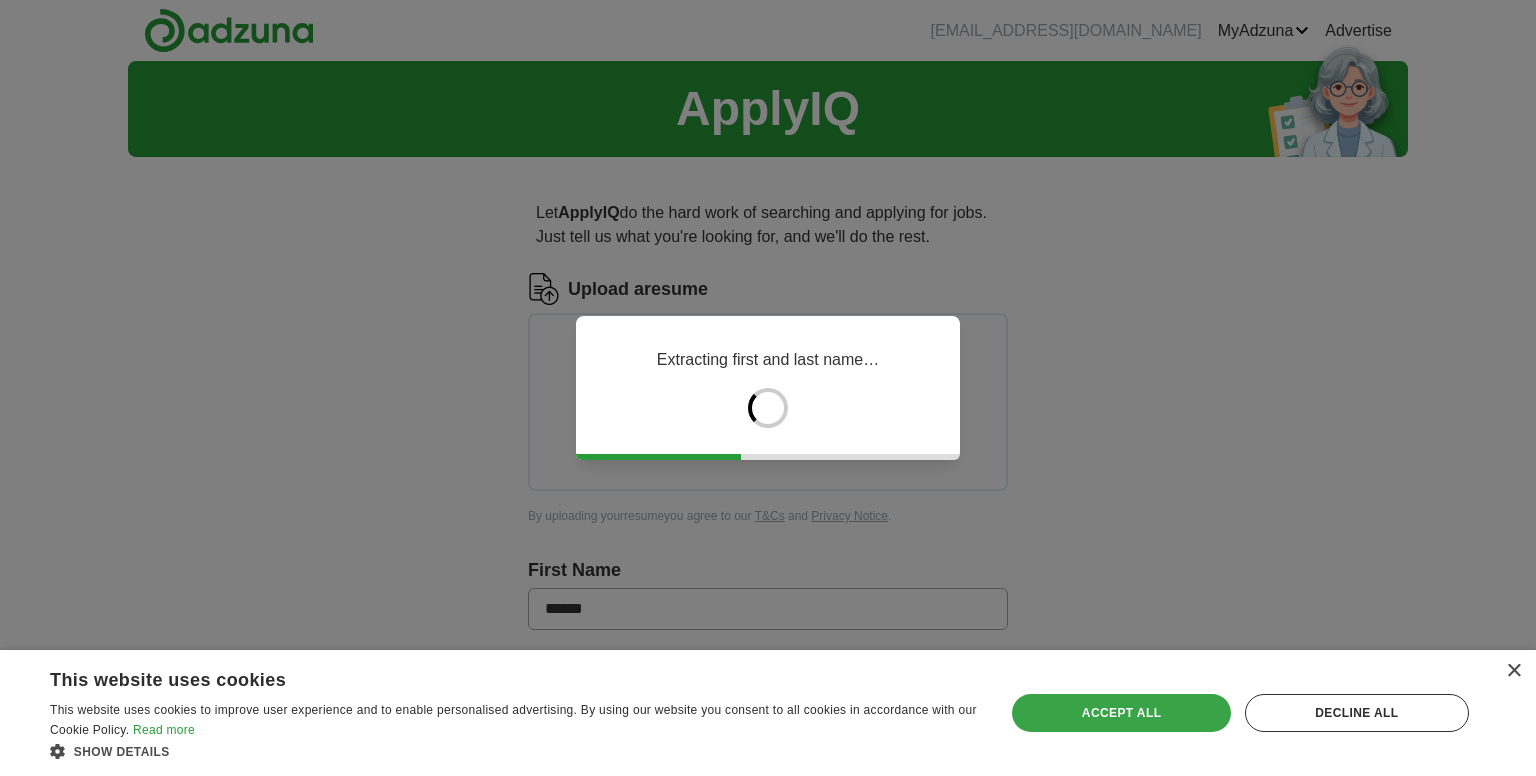 click on "Accept all" at bounding box center (1121, 713) 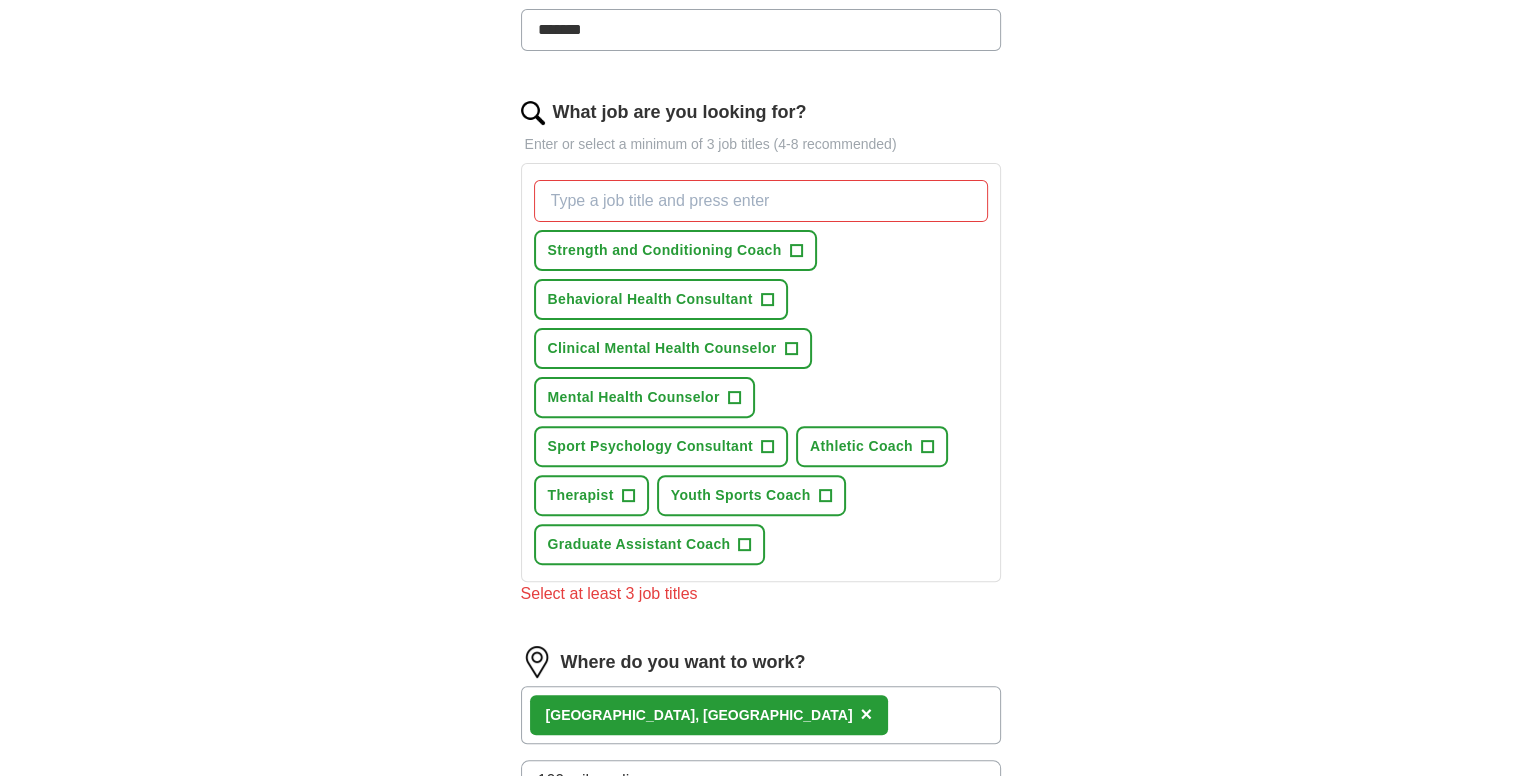 scroll, scrollTop: 515, scrollLeft: 0, axis: vertical 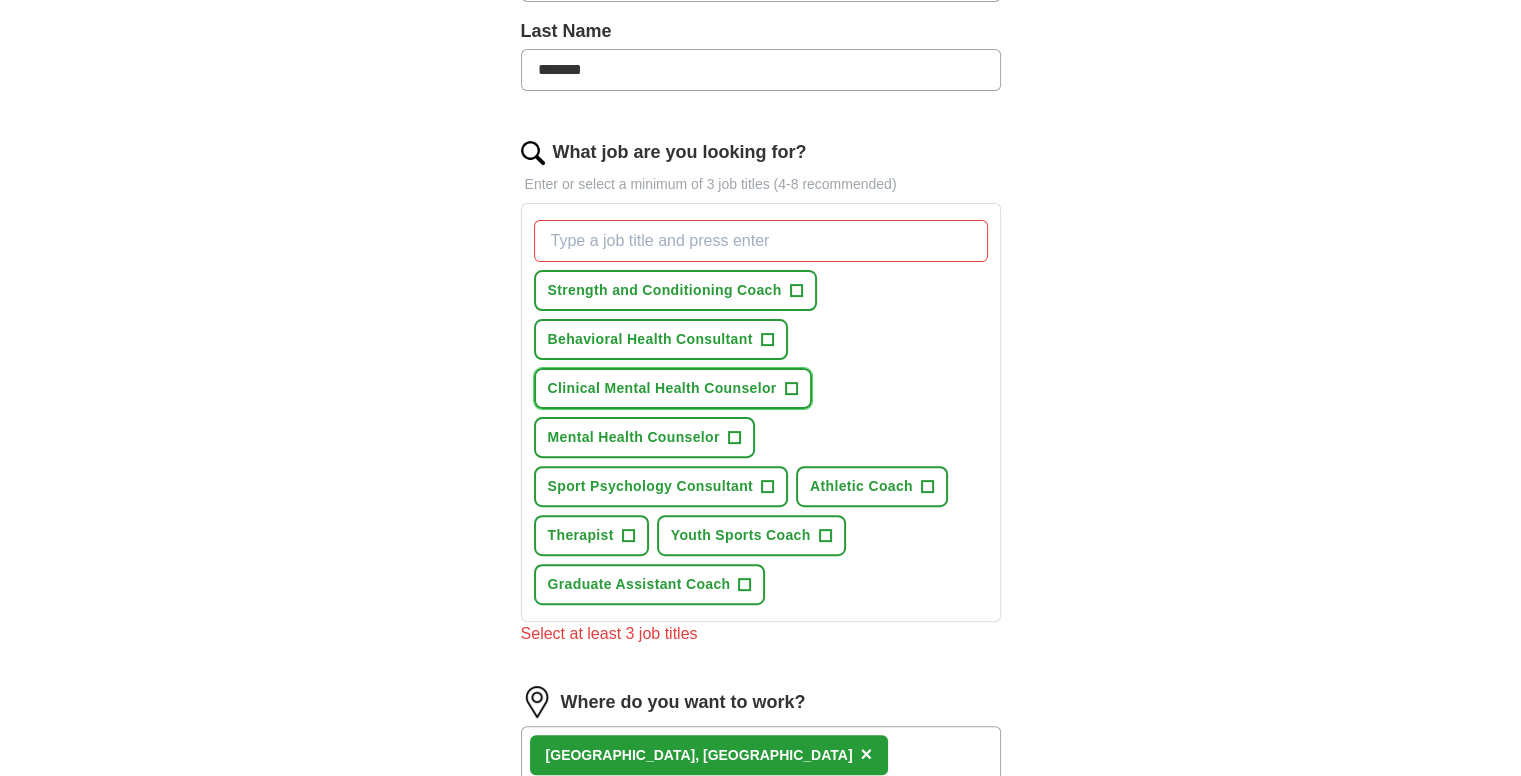 click on "Clinical Mental Health Counselor +" at bounding box center [673, 388] 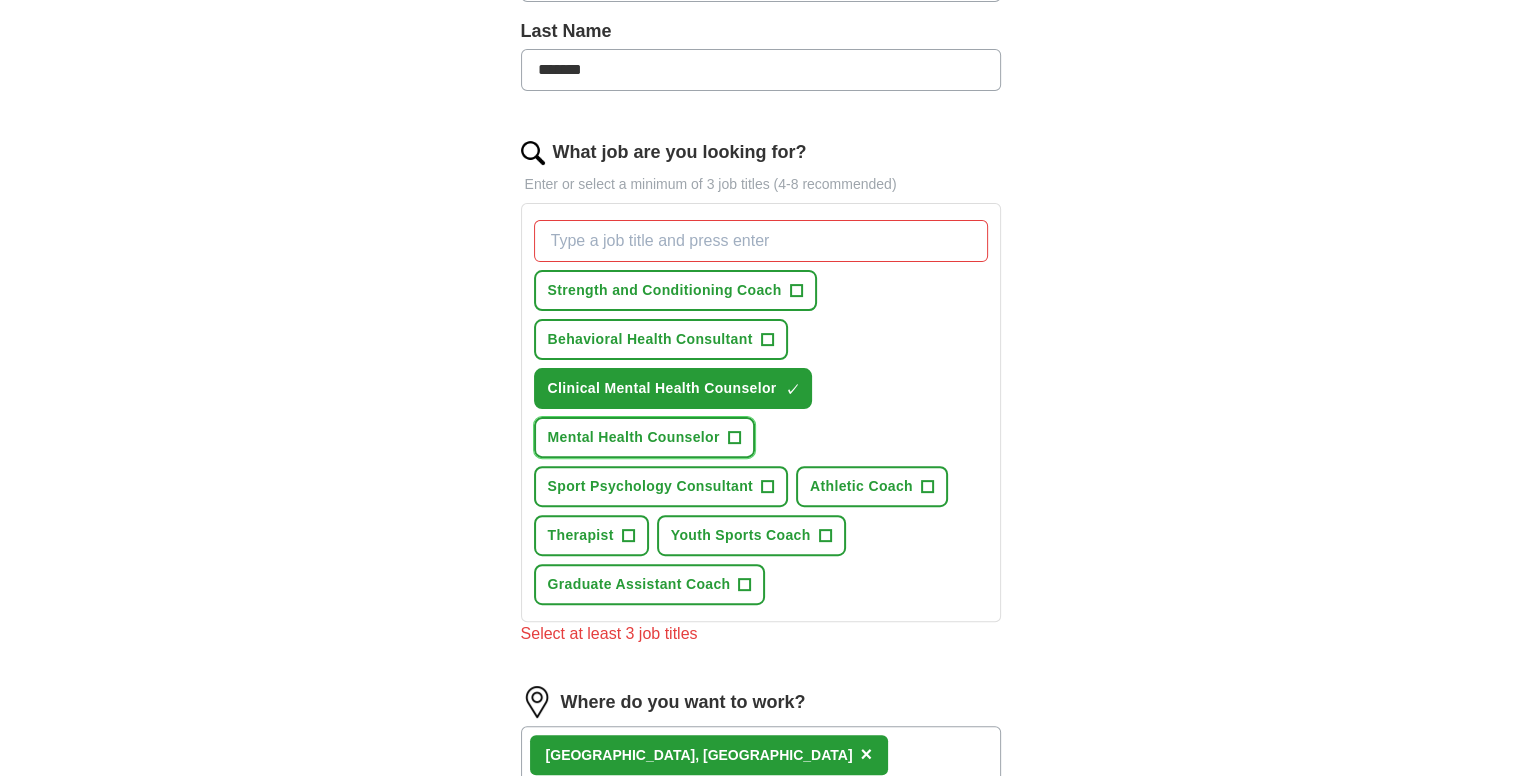 click on "Mental Health Counselor" at bounding box center (634, 437) 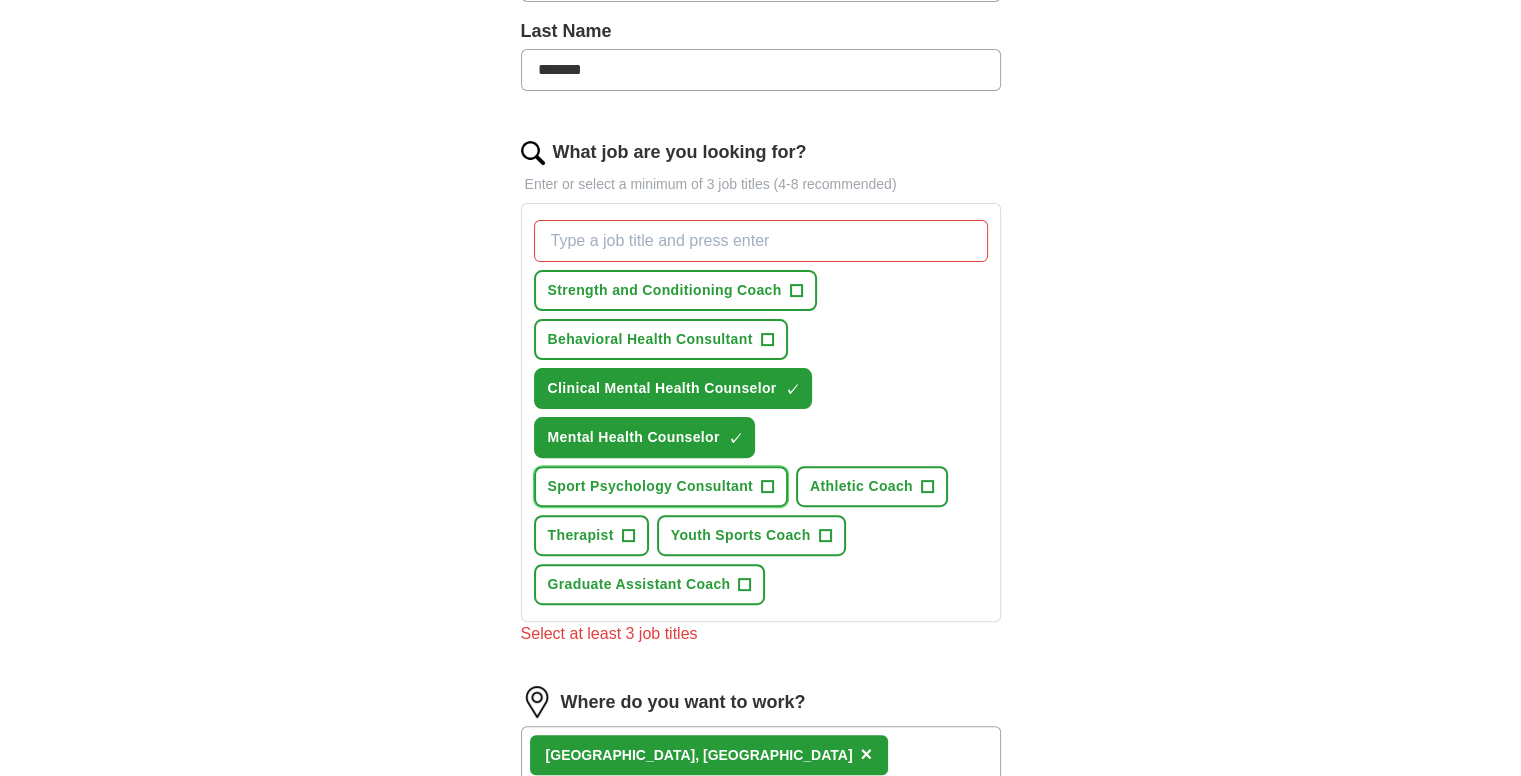 click on "Sport Psychology Consultant" at bounding box center (650, 486) 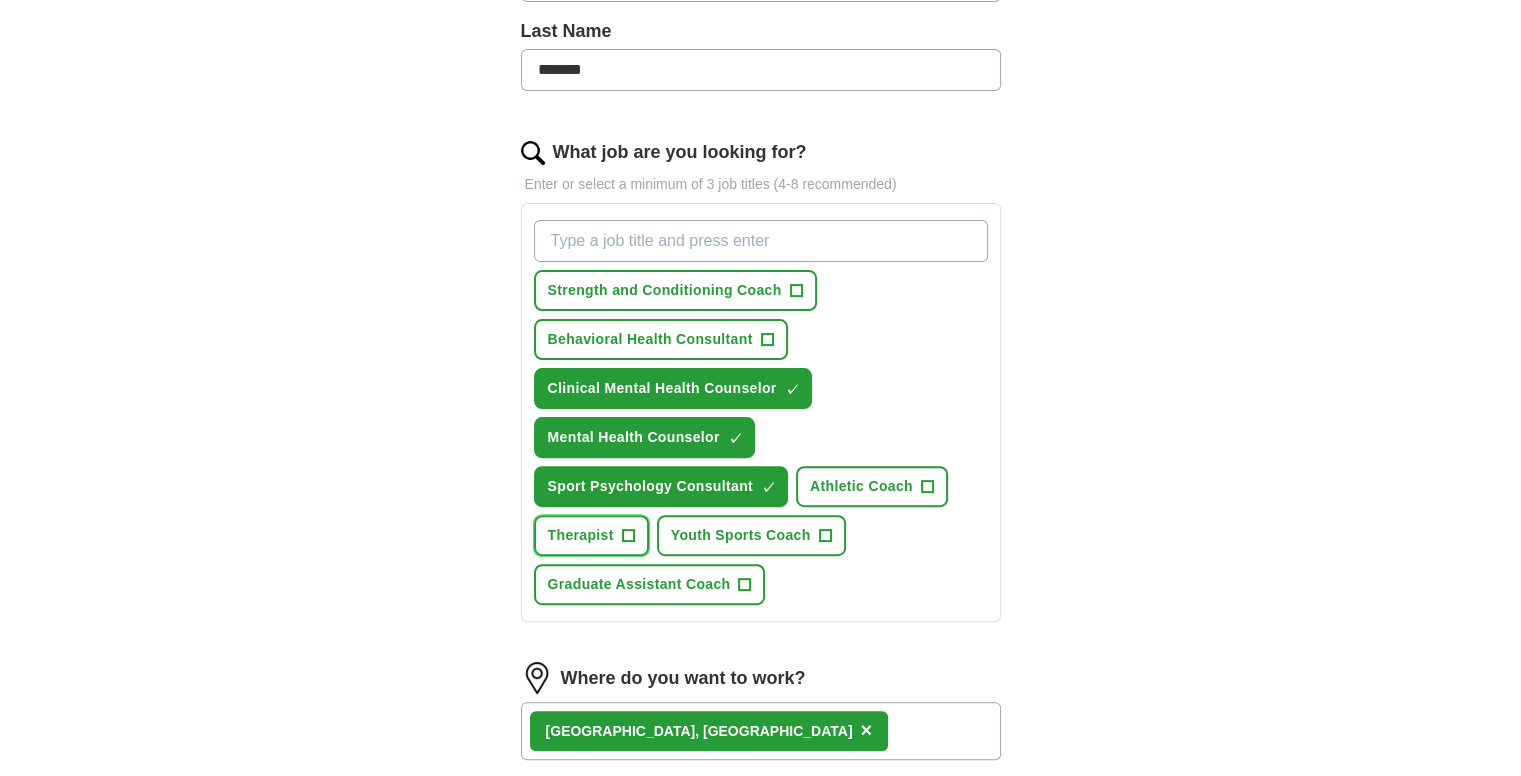 click on "Therapist" at bounding box center [581, 535] 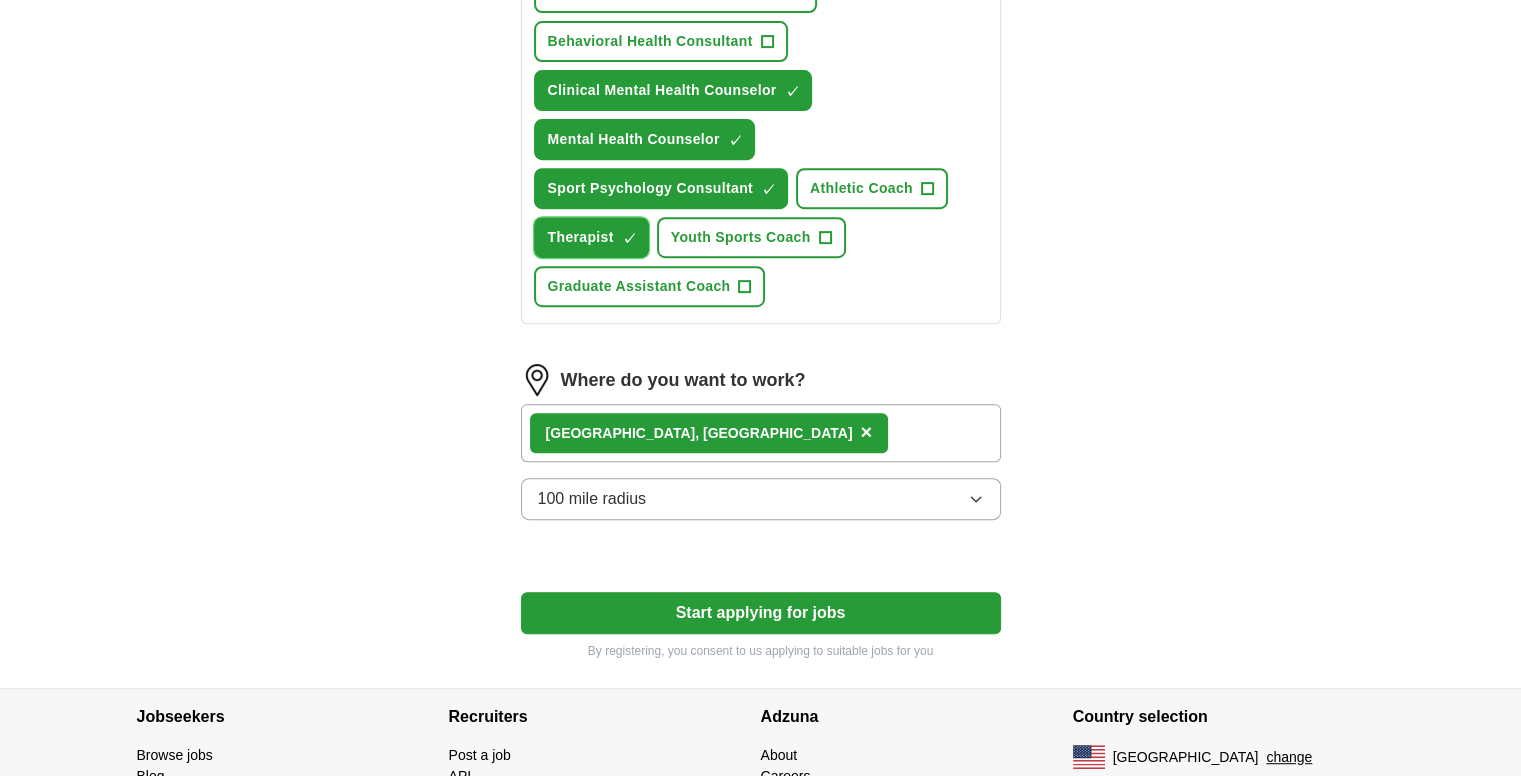 scroll, scrollTop: 903, scrollLeft: 0, axis: vertical 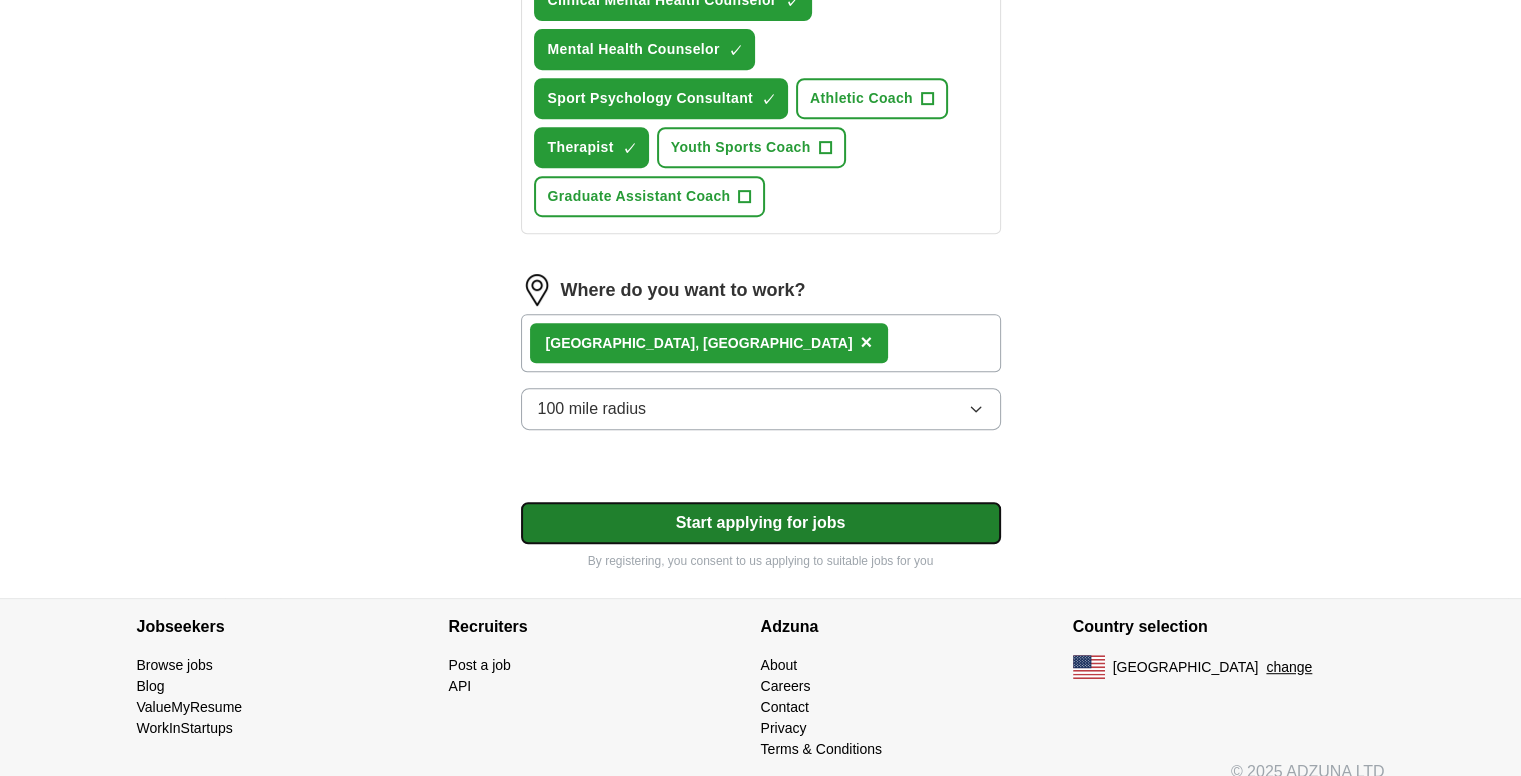 click on "Start applying for jobs" at bounding box center [761, 523] 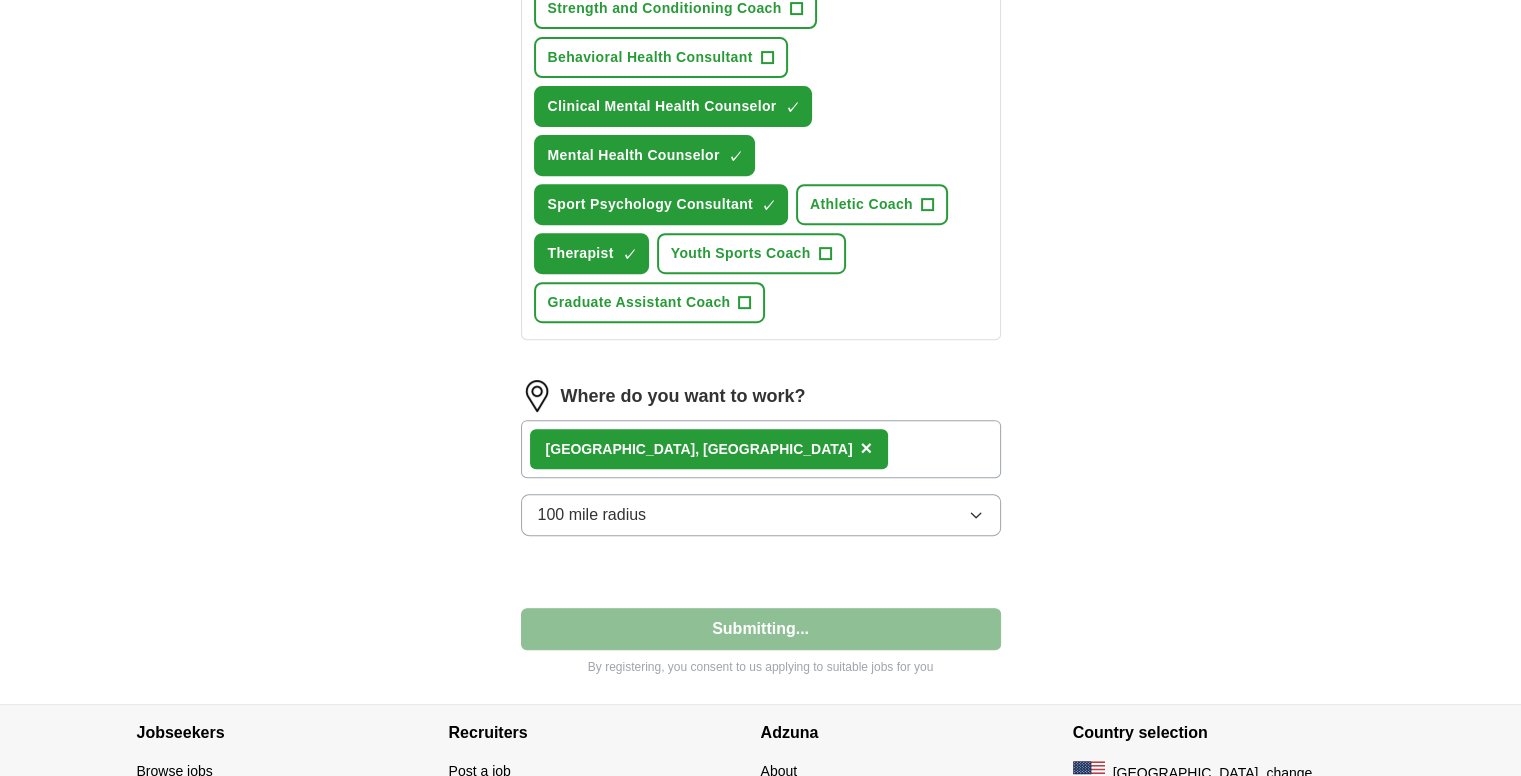 select on "**" 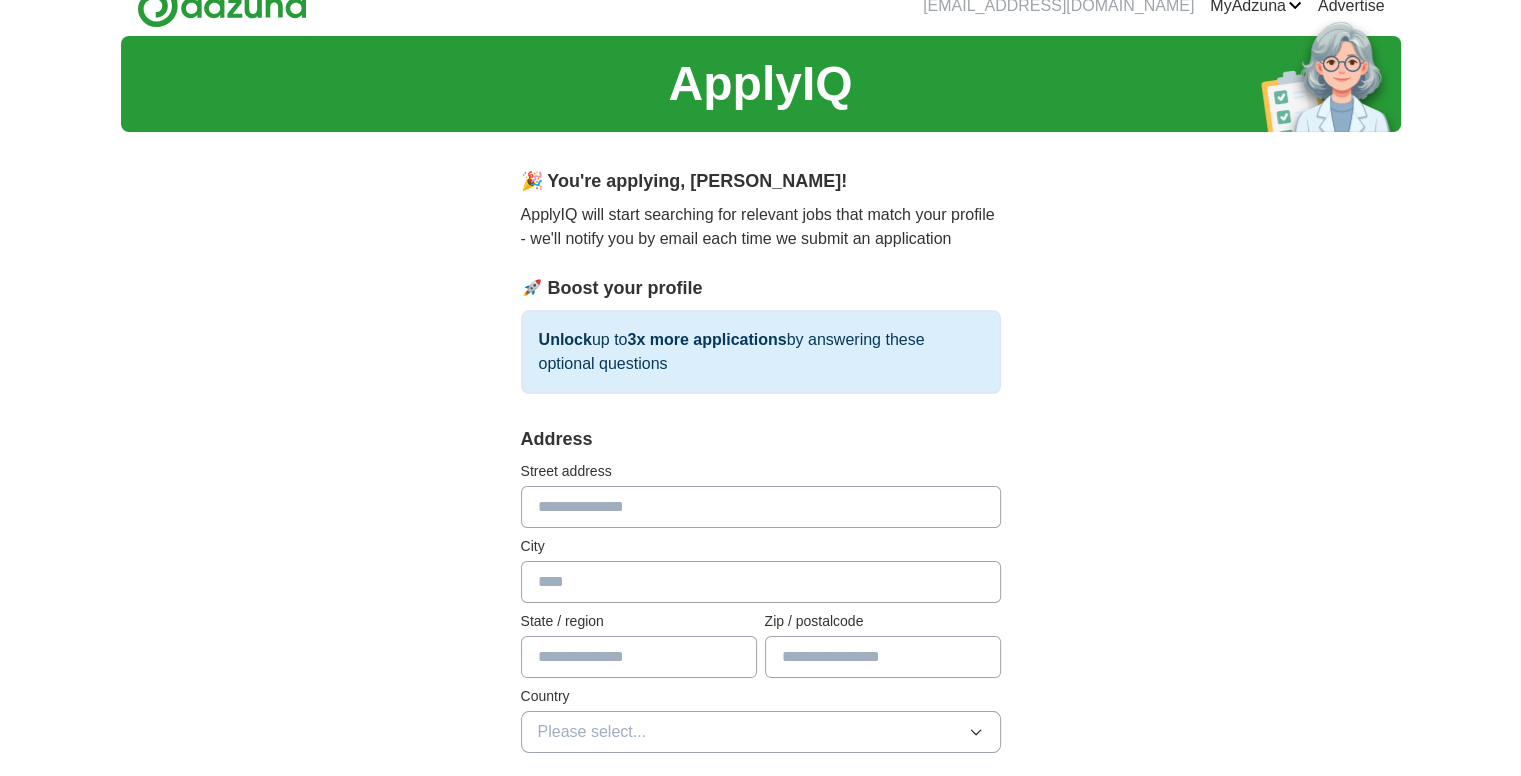 scroll, scrollTop: 36, scrollLeft: 0, axis: vertical 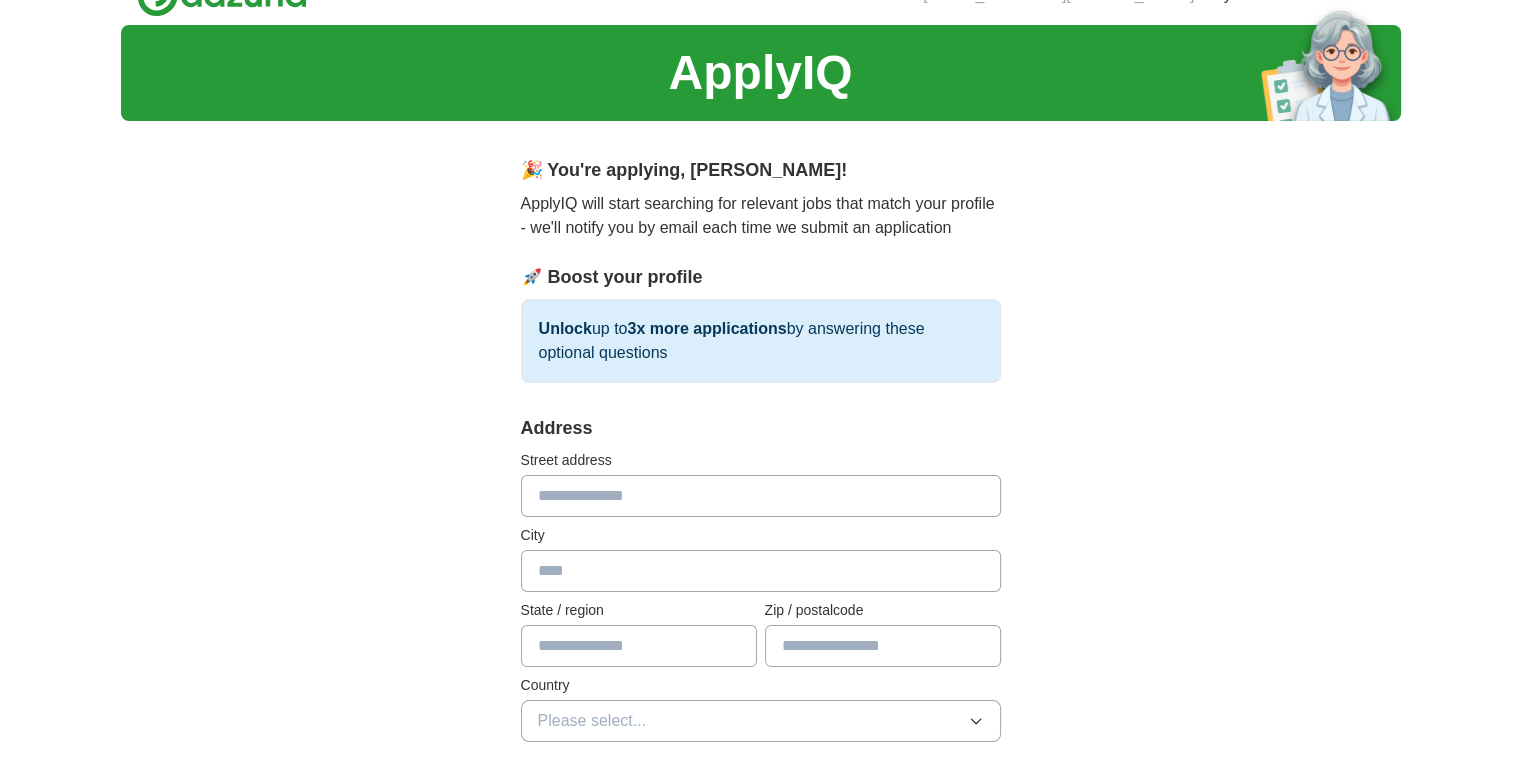 click on "Address Street address City State / region Zip / postalcode Country Please select..." at bounding box center (761, 590) 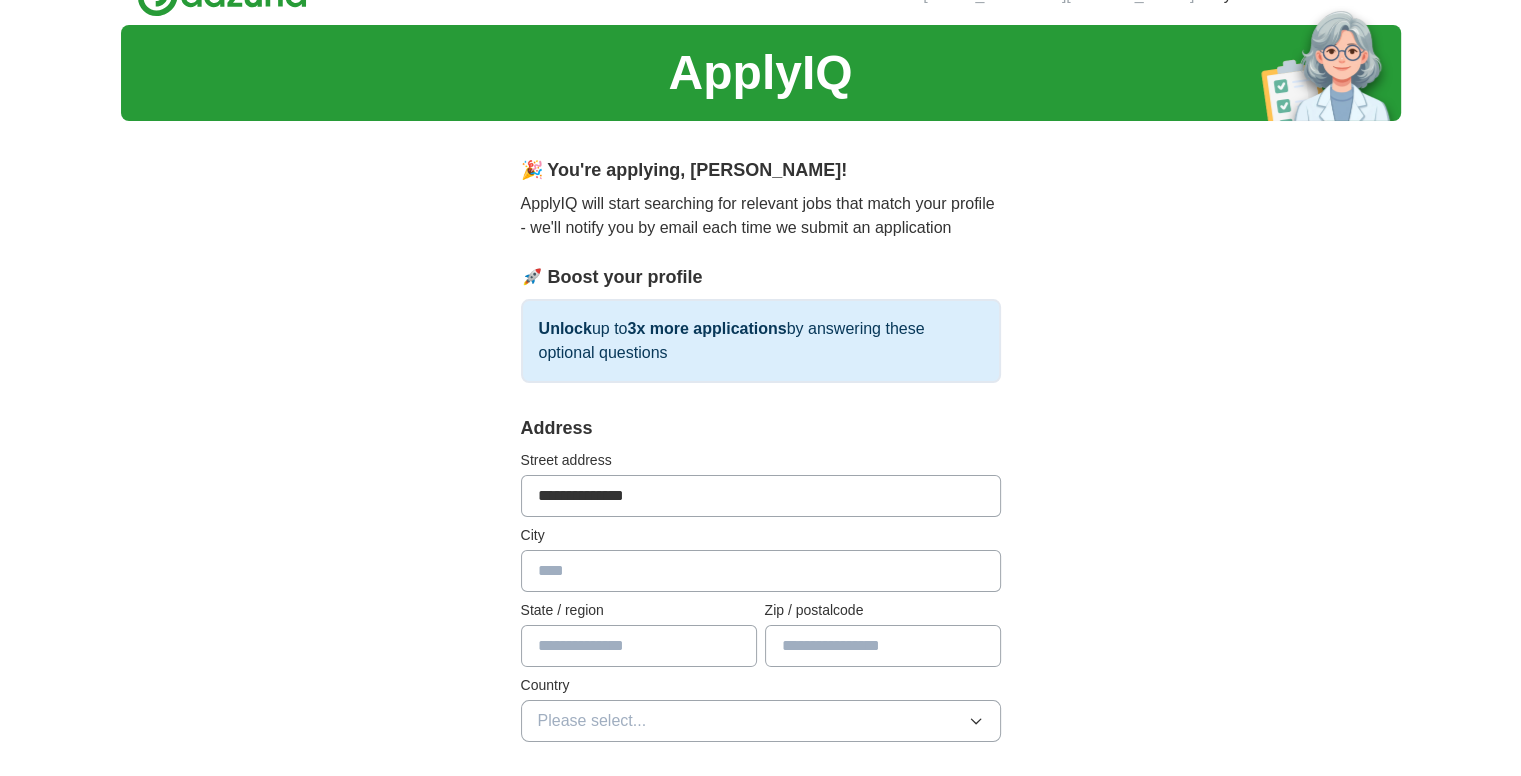 type on "**********" 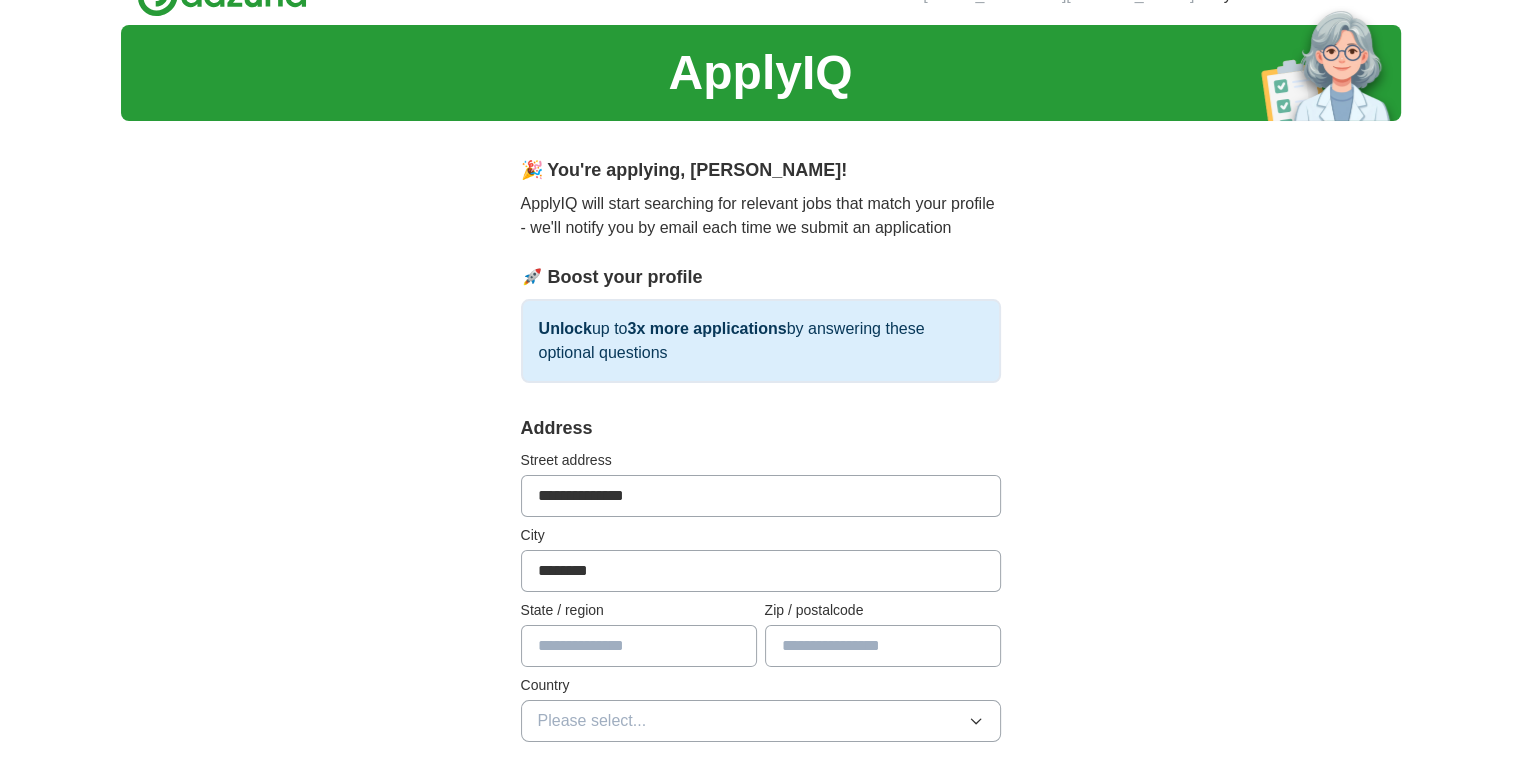 type on "********" 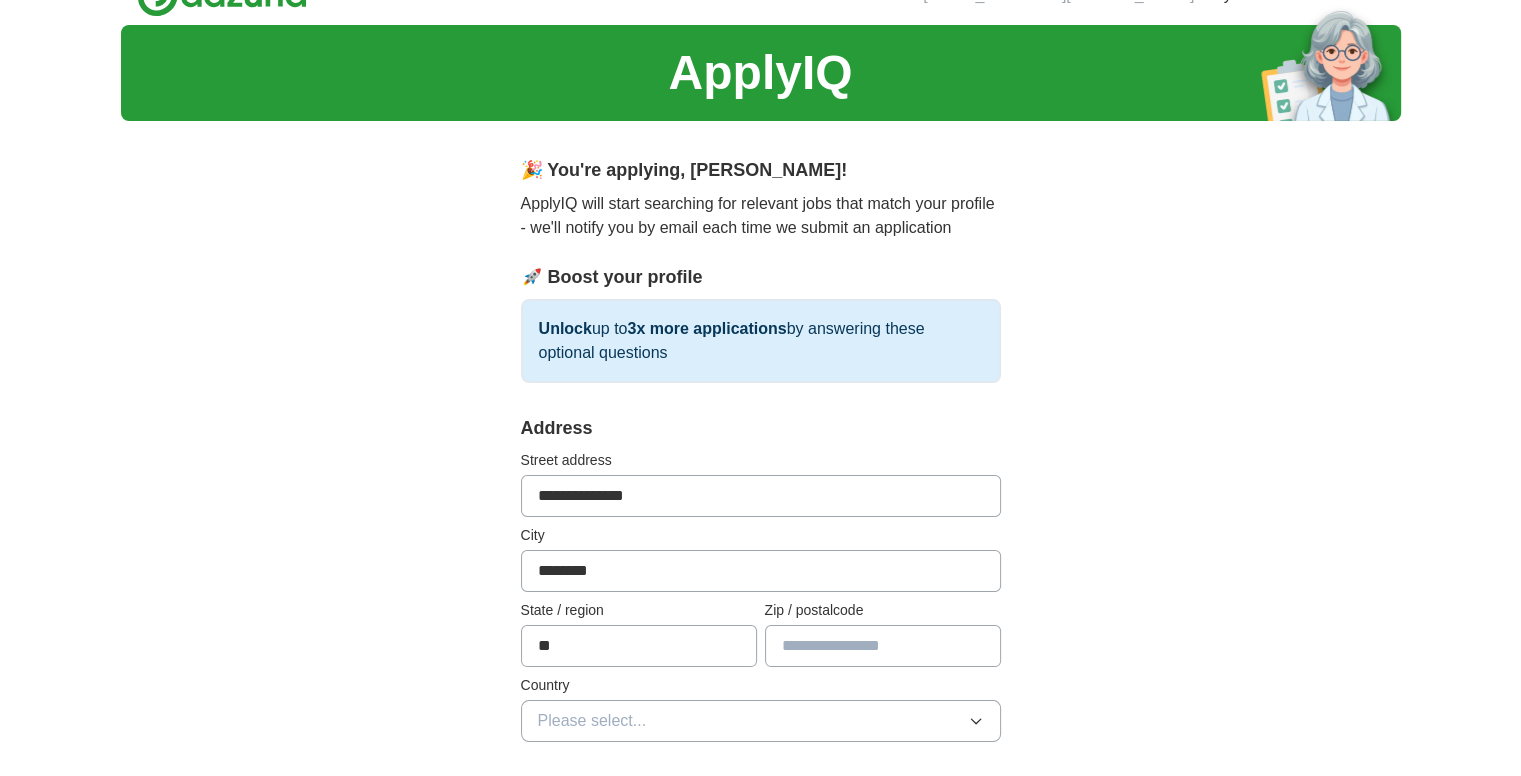 type on "**" 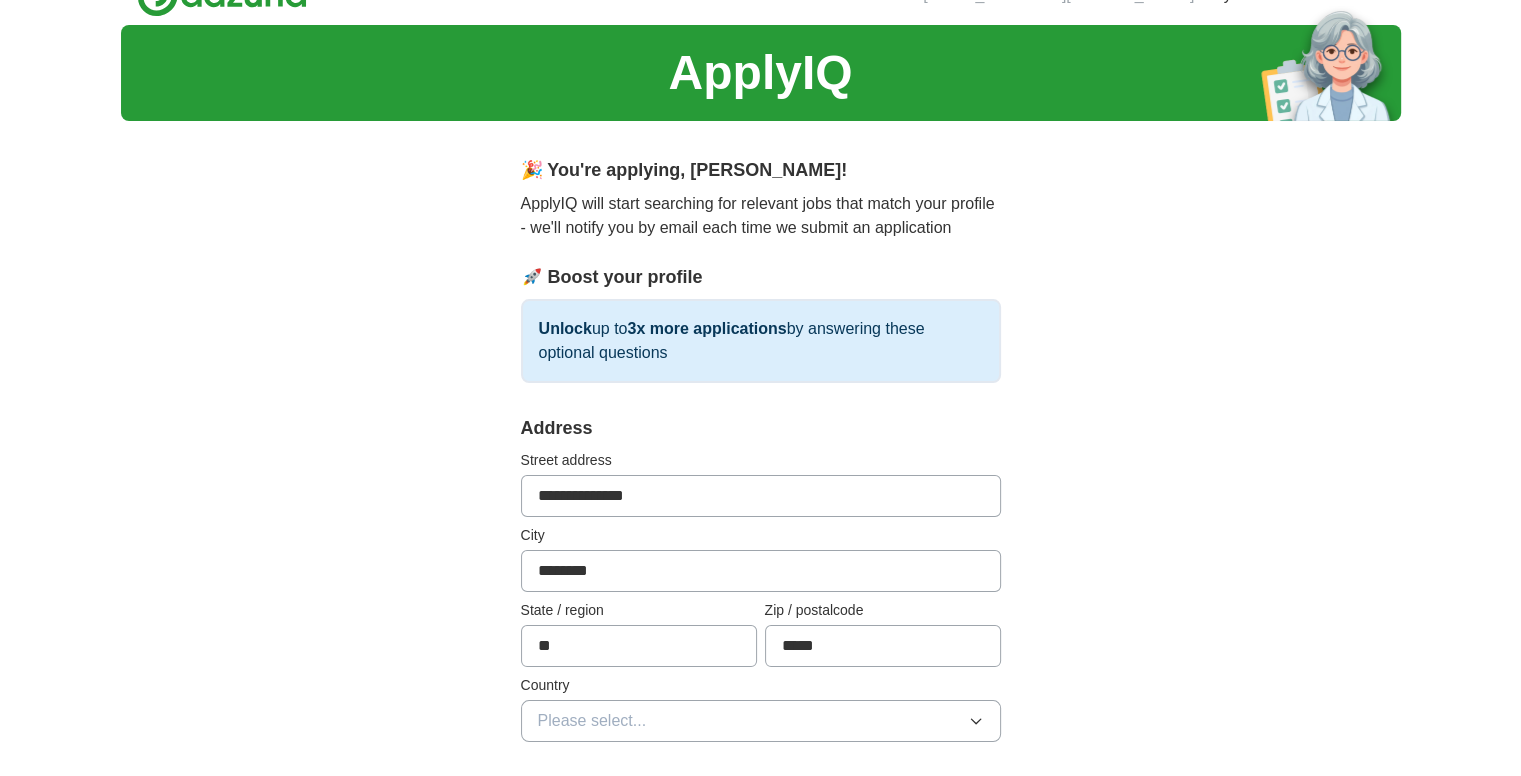 type on "*****" 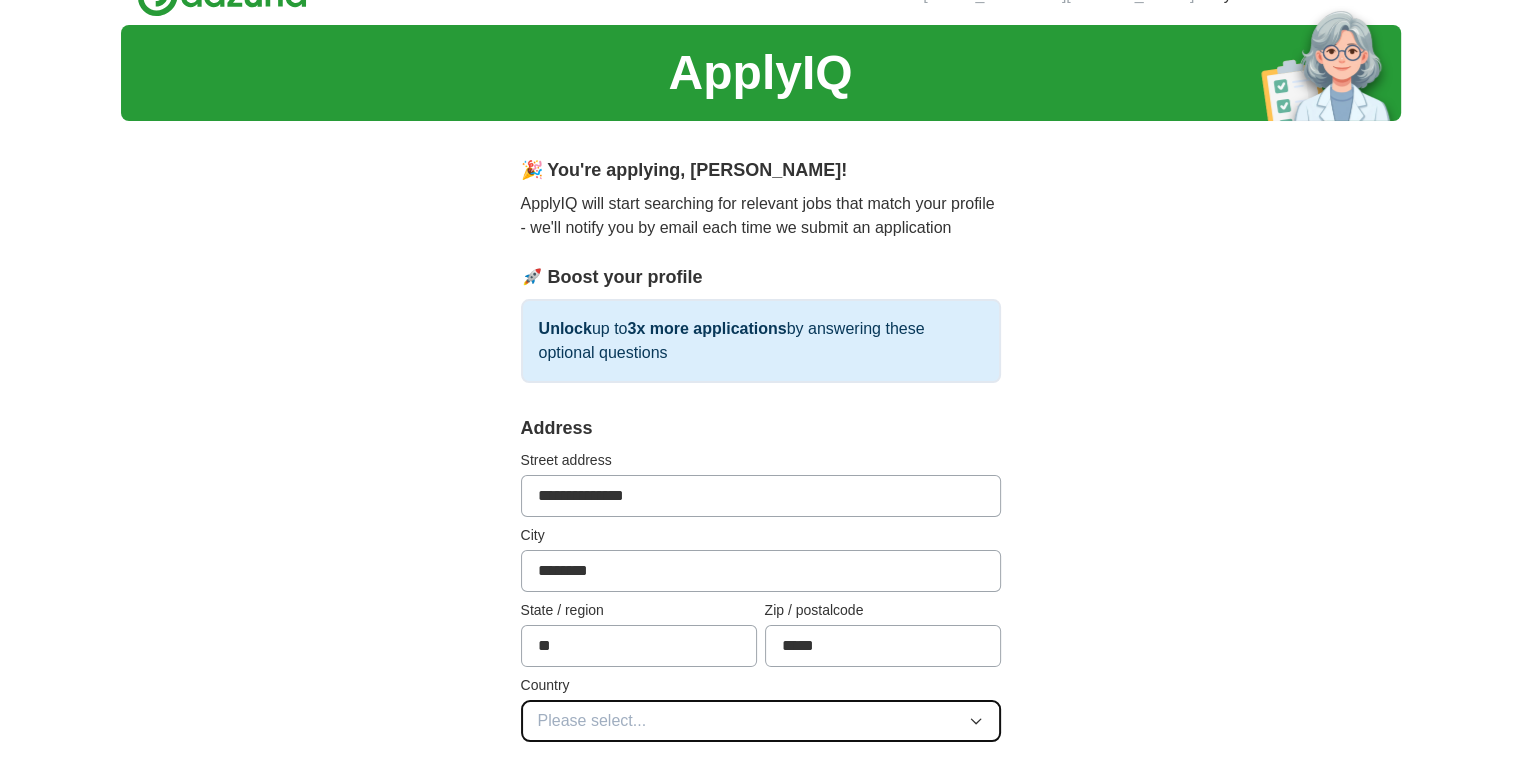 type 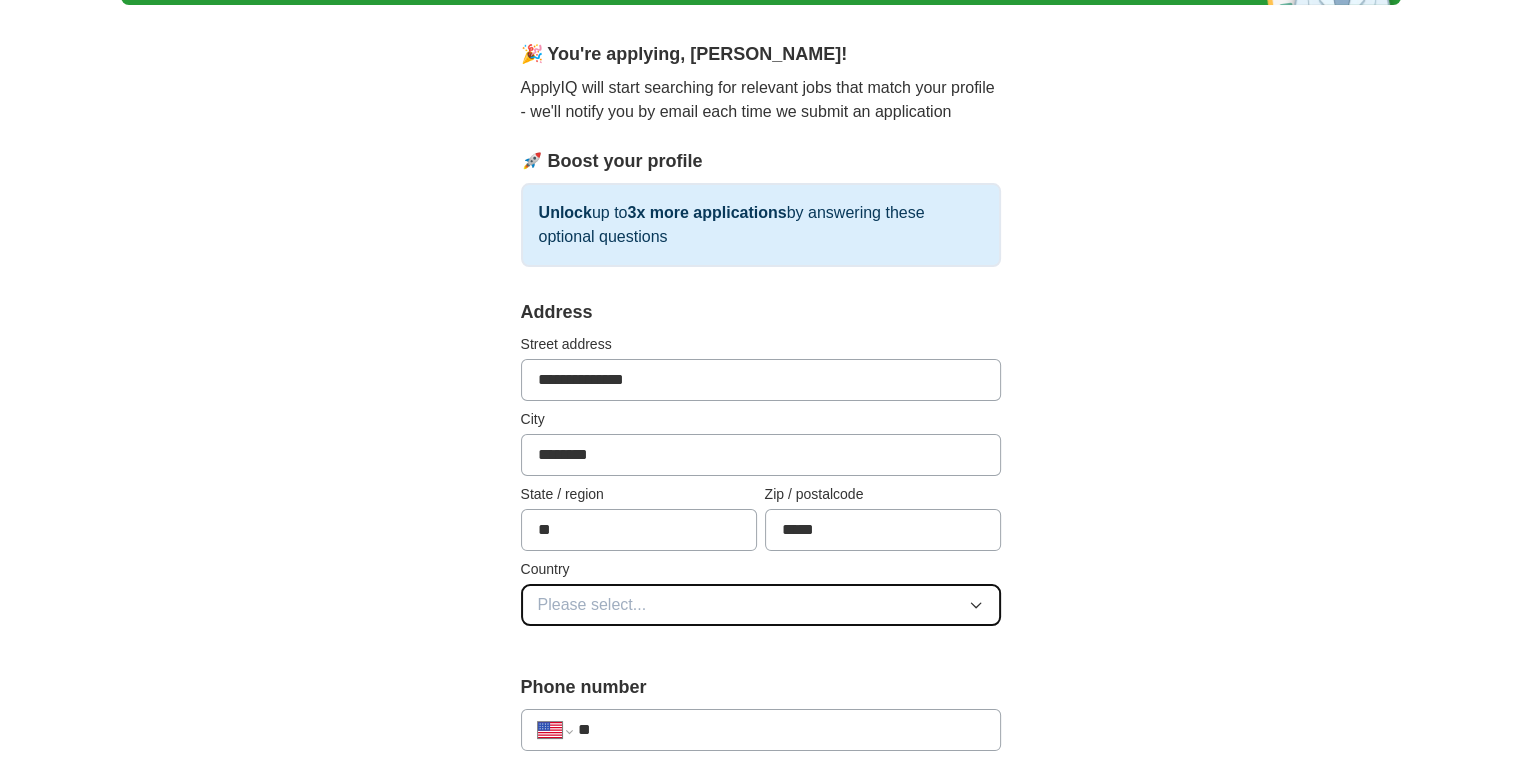 scroll, scrollTop: 156, scrollLeft: 0, axis: vertical 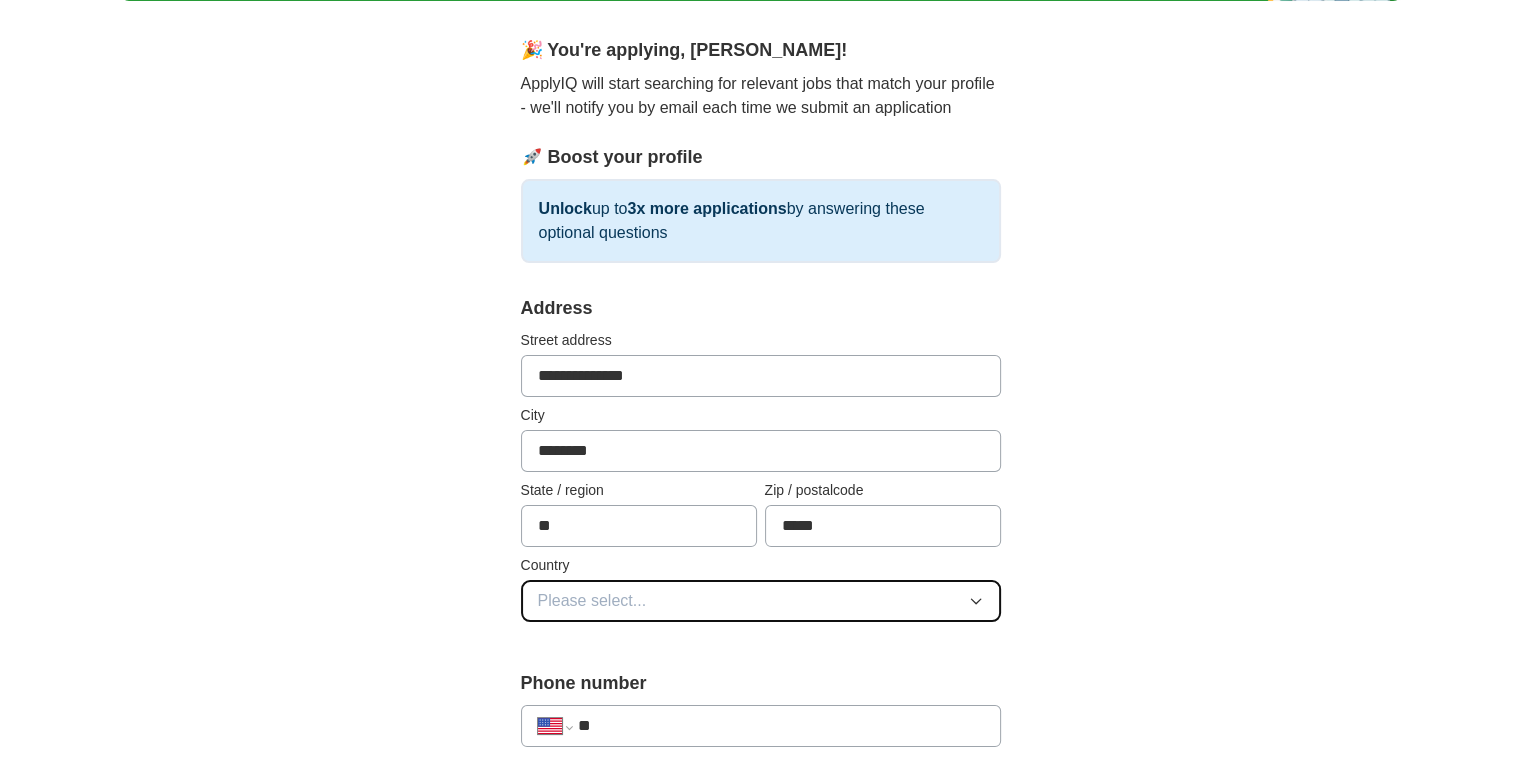 click on "Please select..." at bounding box center [761, 601] 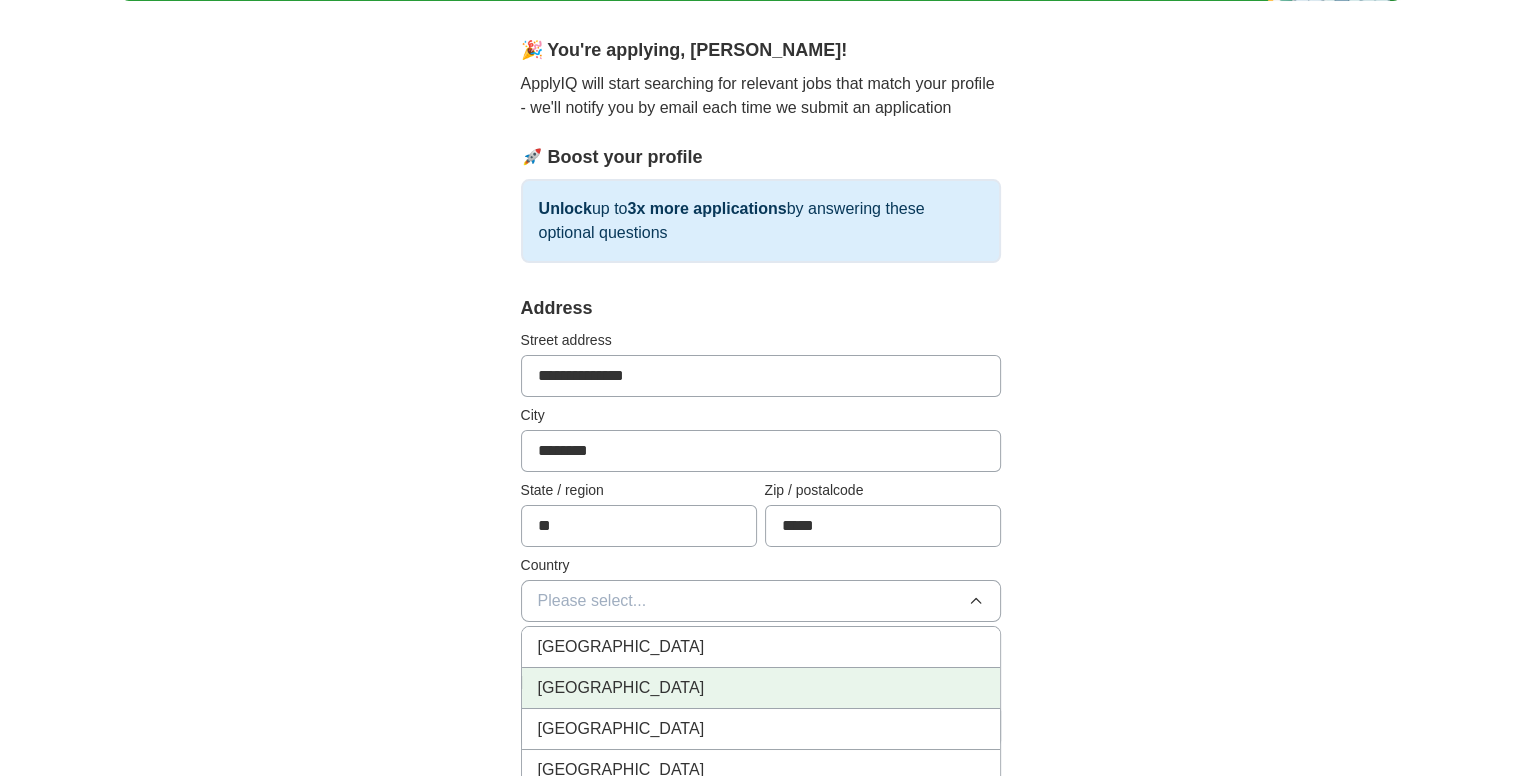 click on "United States" at bounding box center (761, 688) 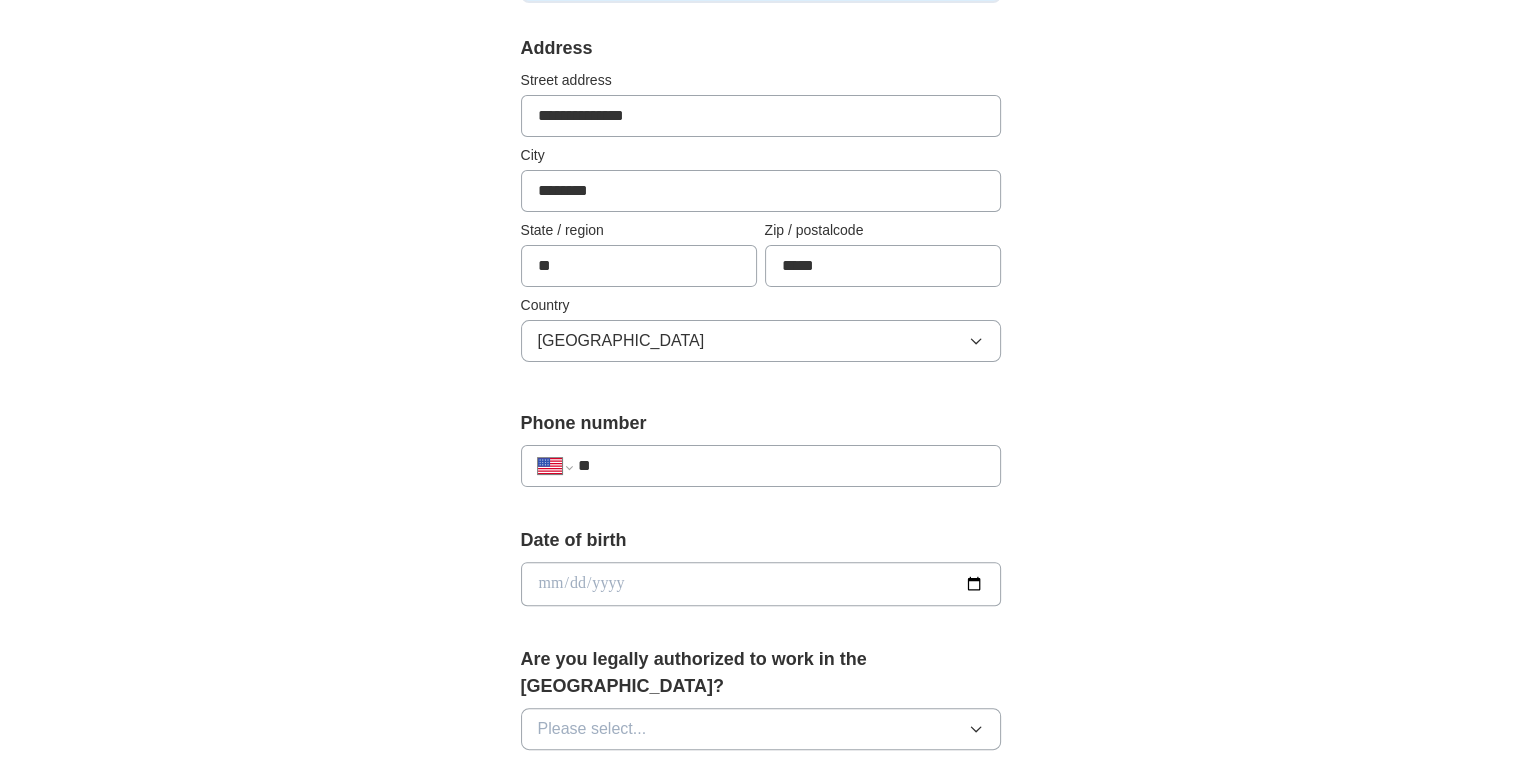 scroll, scrollTop: 417, scrollLeft: 0, axis: vertical 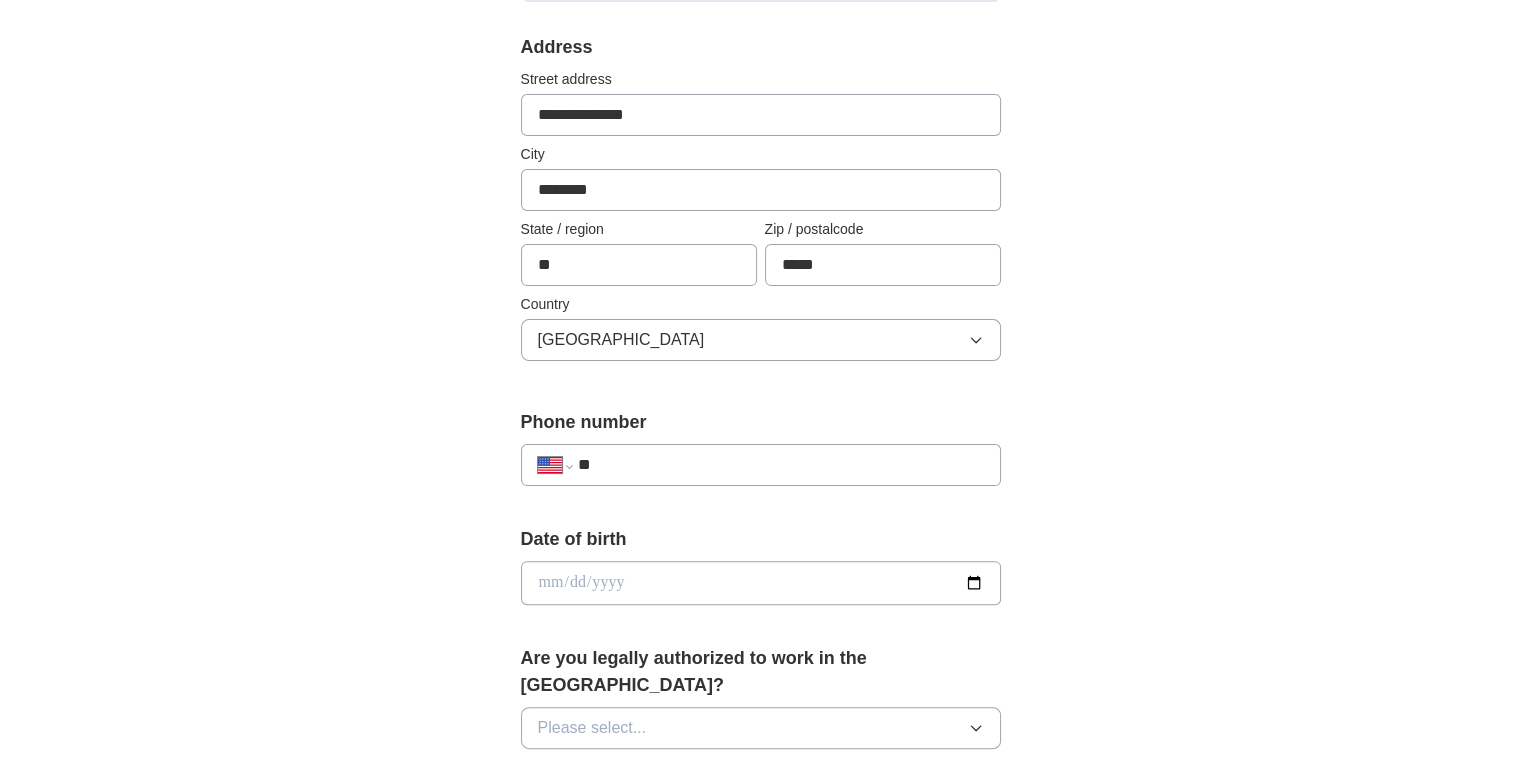 click on "**********" at bounding box center (761, 465) 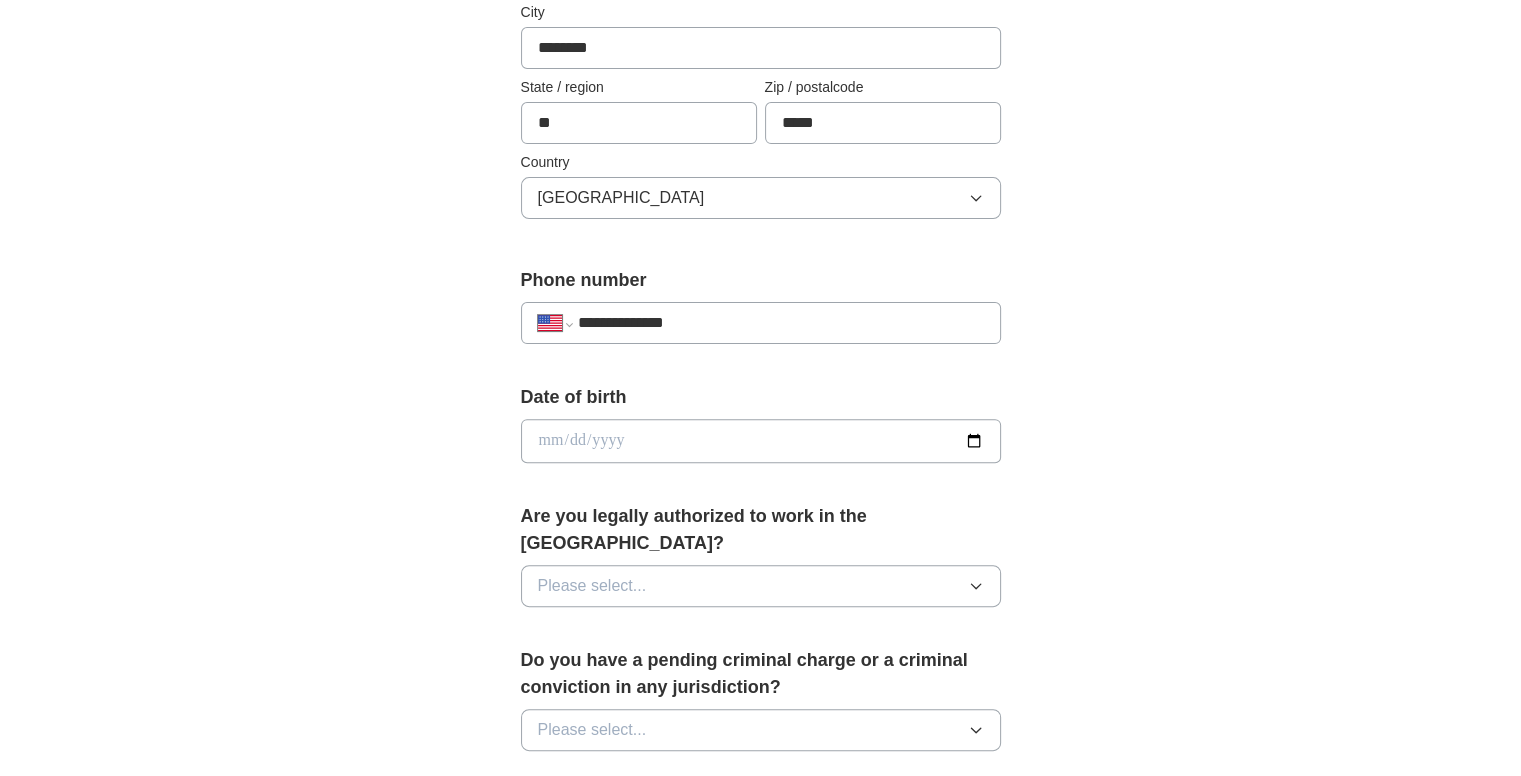 scroll, scrollTop: 580, scrollLeft: 0, axis: vertical 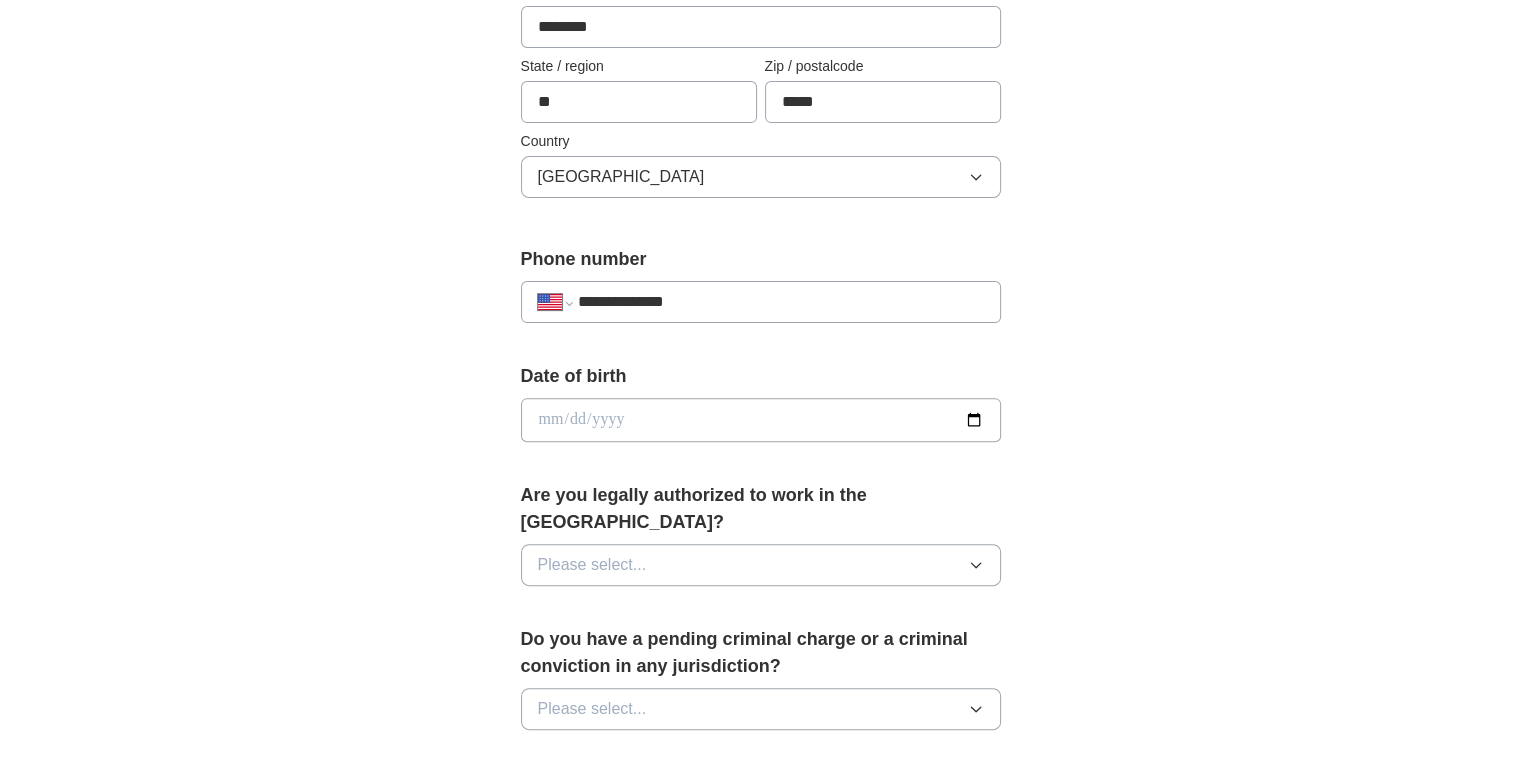 click on "**********" at bounding box center (780, 302) 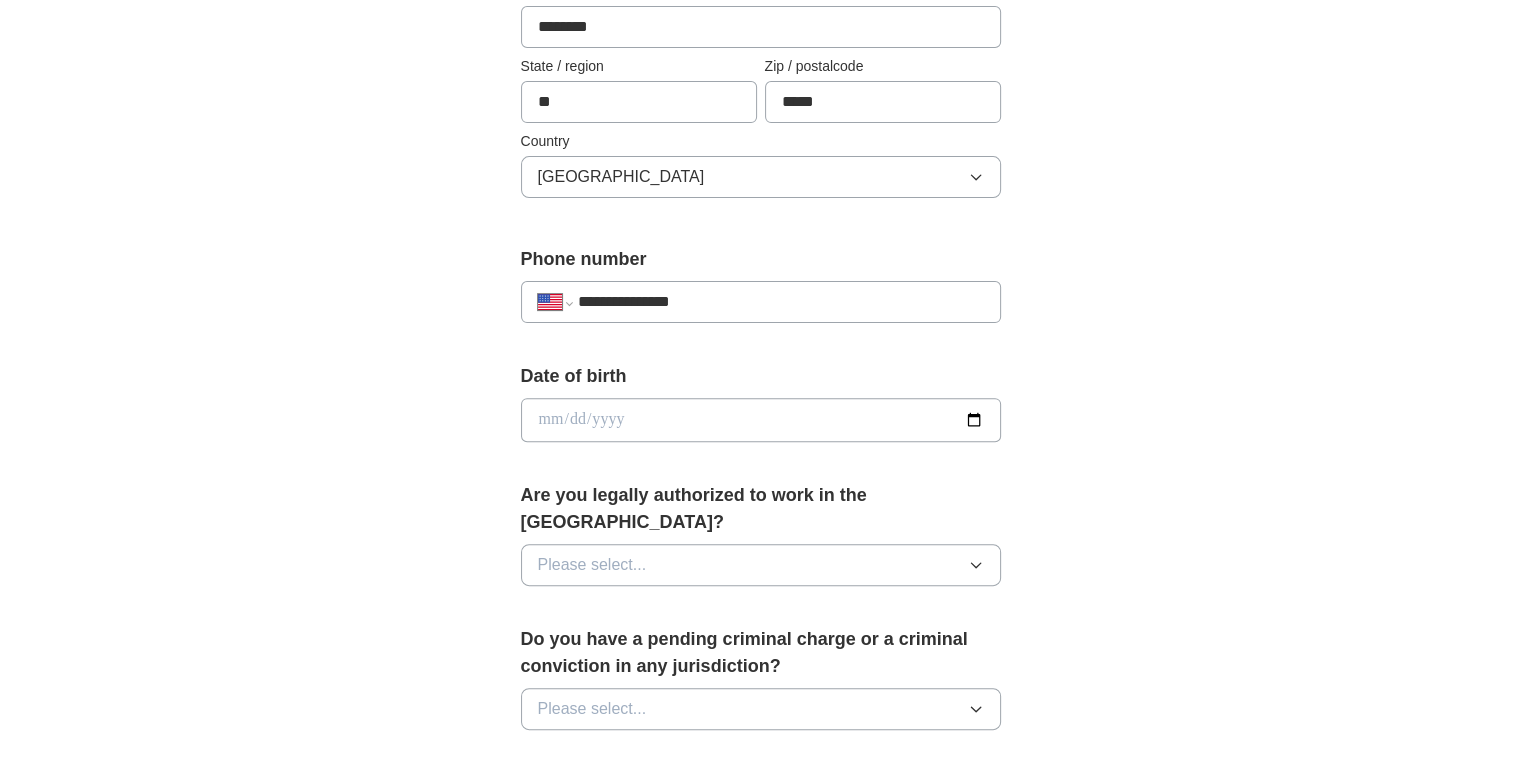 type on "**********" 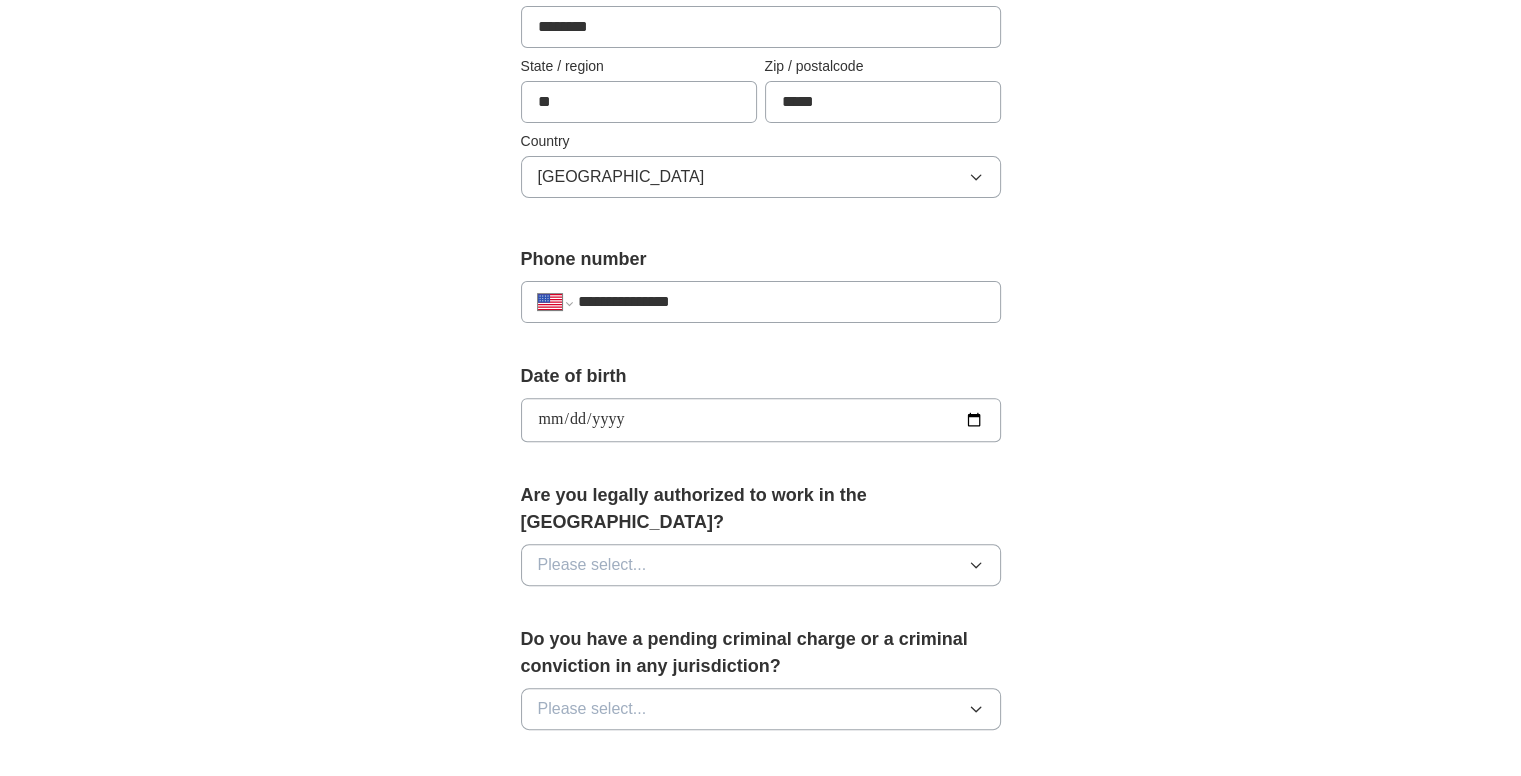 type on "**********" 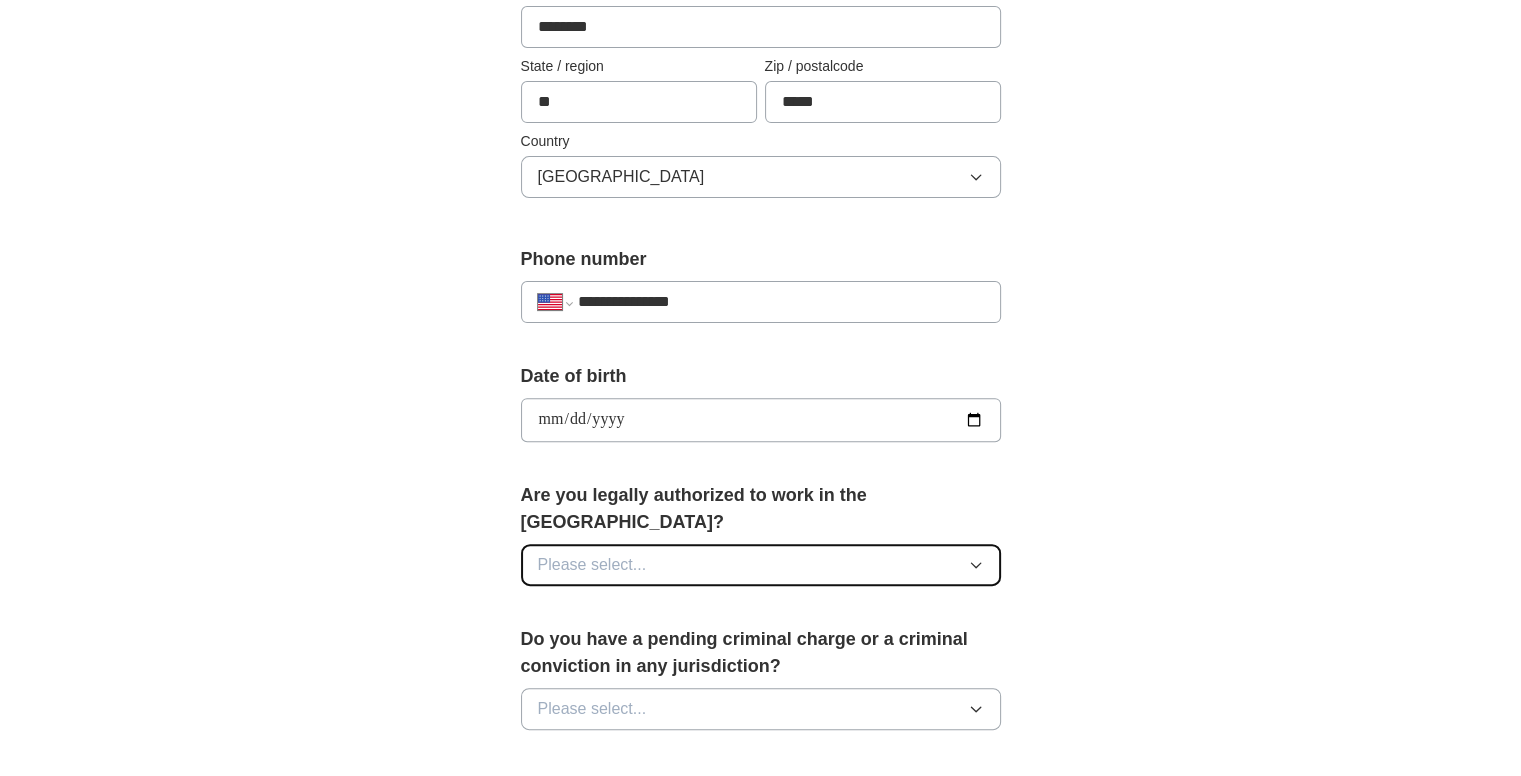 click on "Please select..." at bounding box center [592, 565] 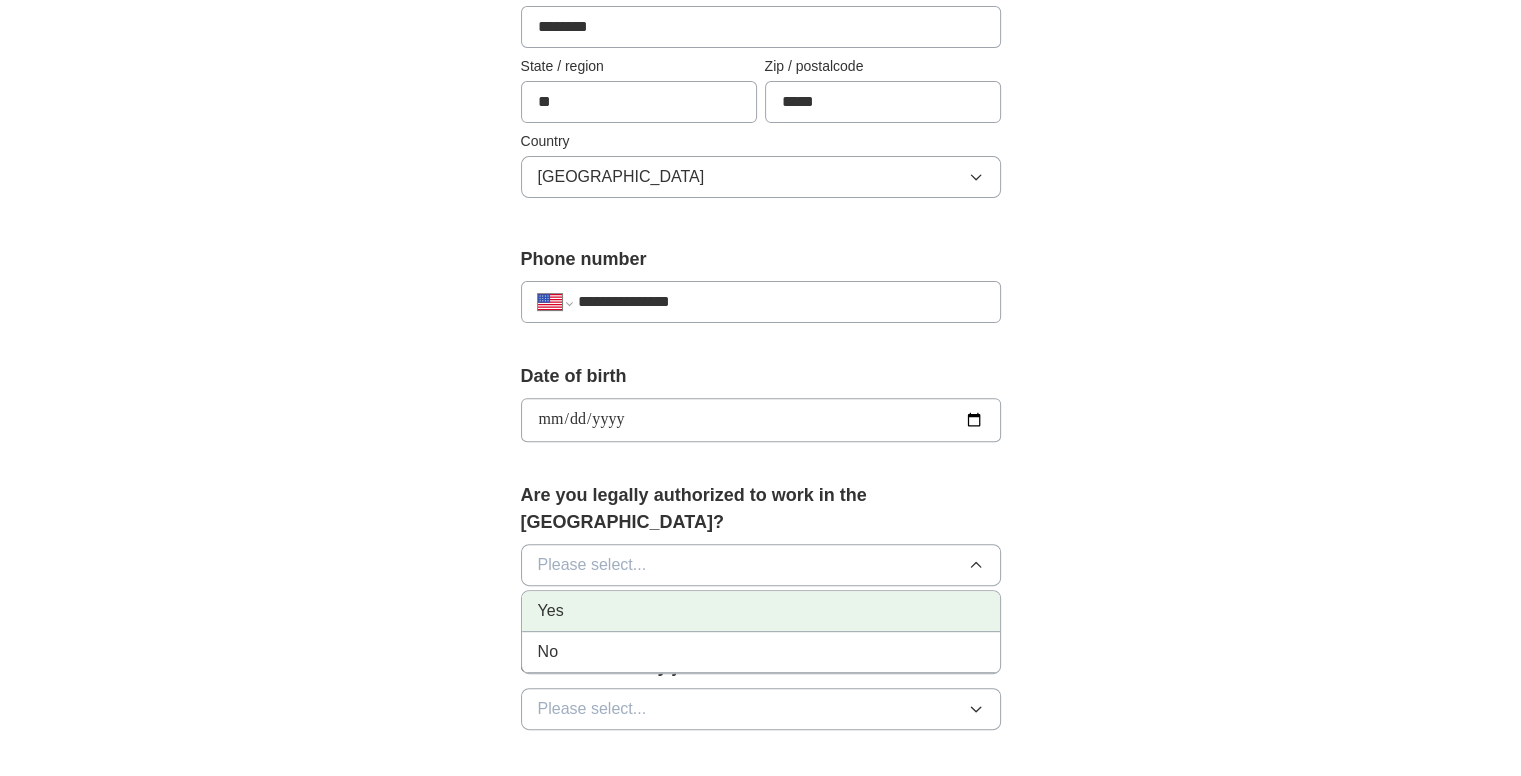 click on "Yes" at bounding box center [761, 611] 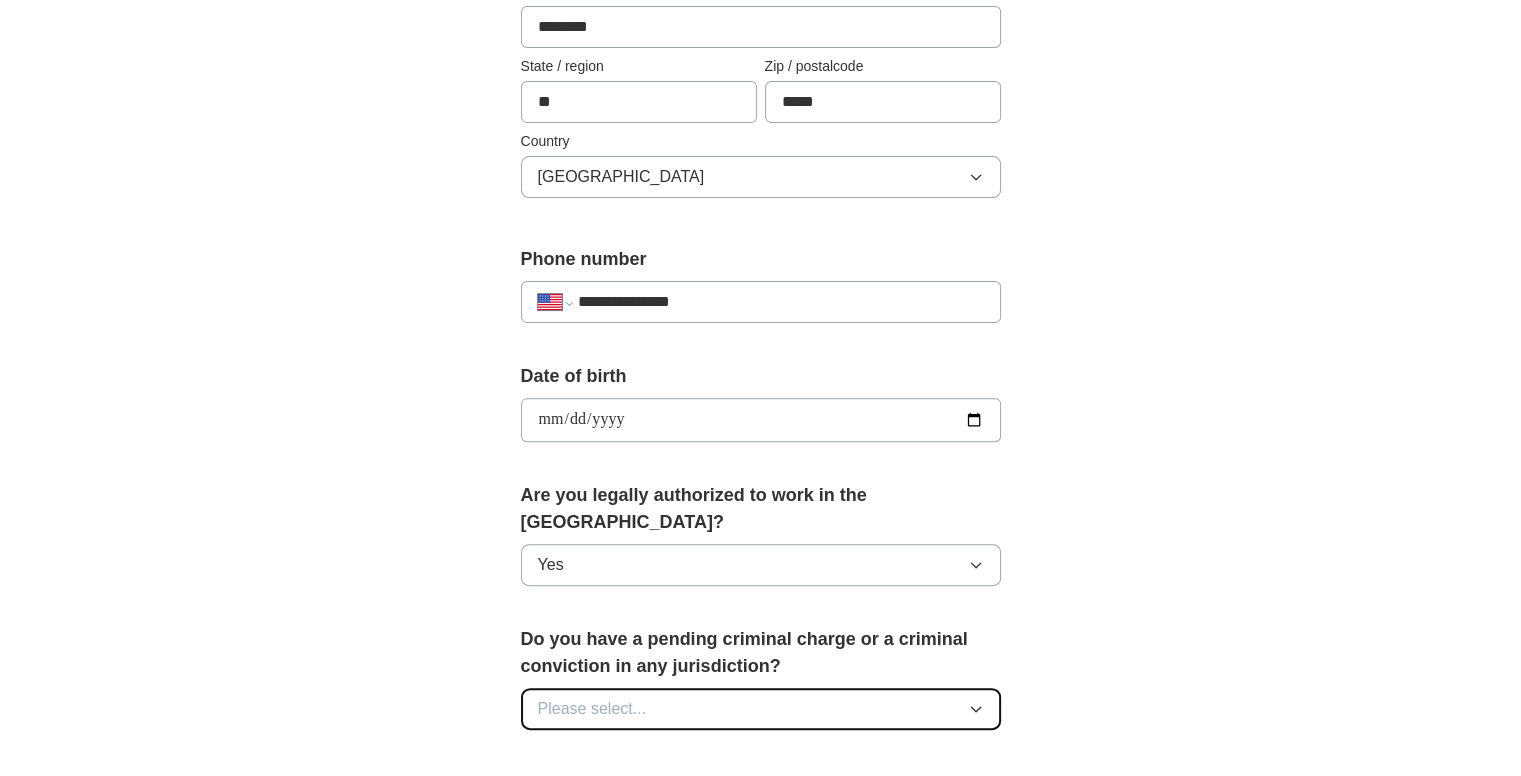 click on "Please select..." at bounding box center (592, 709) 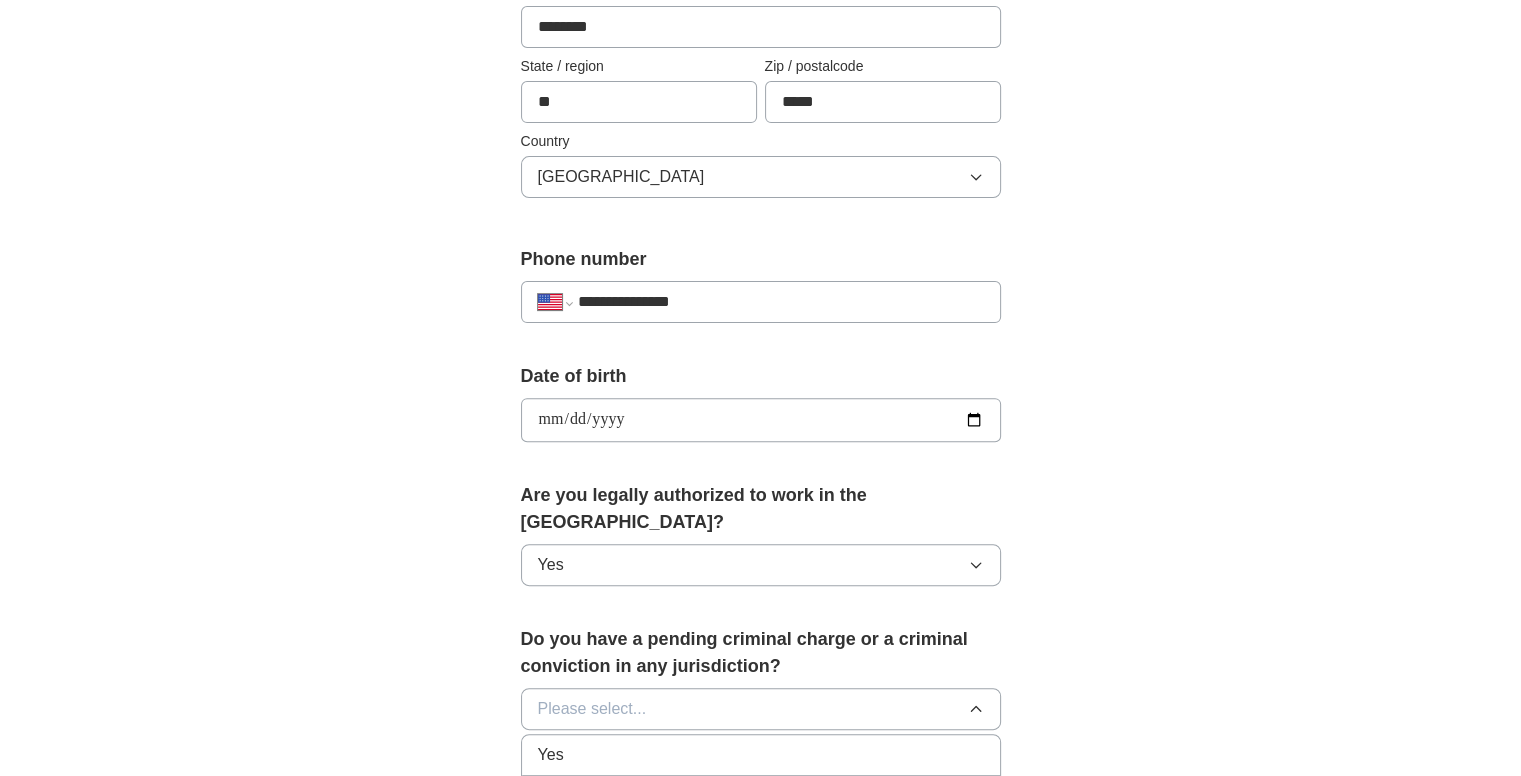 click on "No" at bounding box center (761, 796) 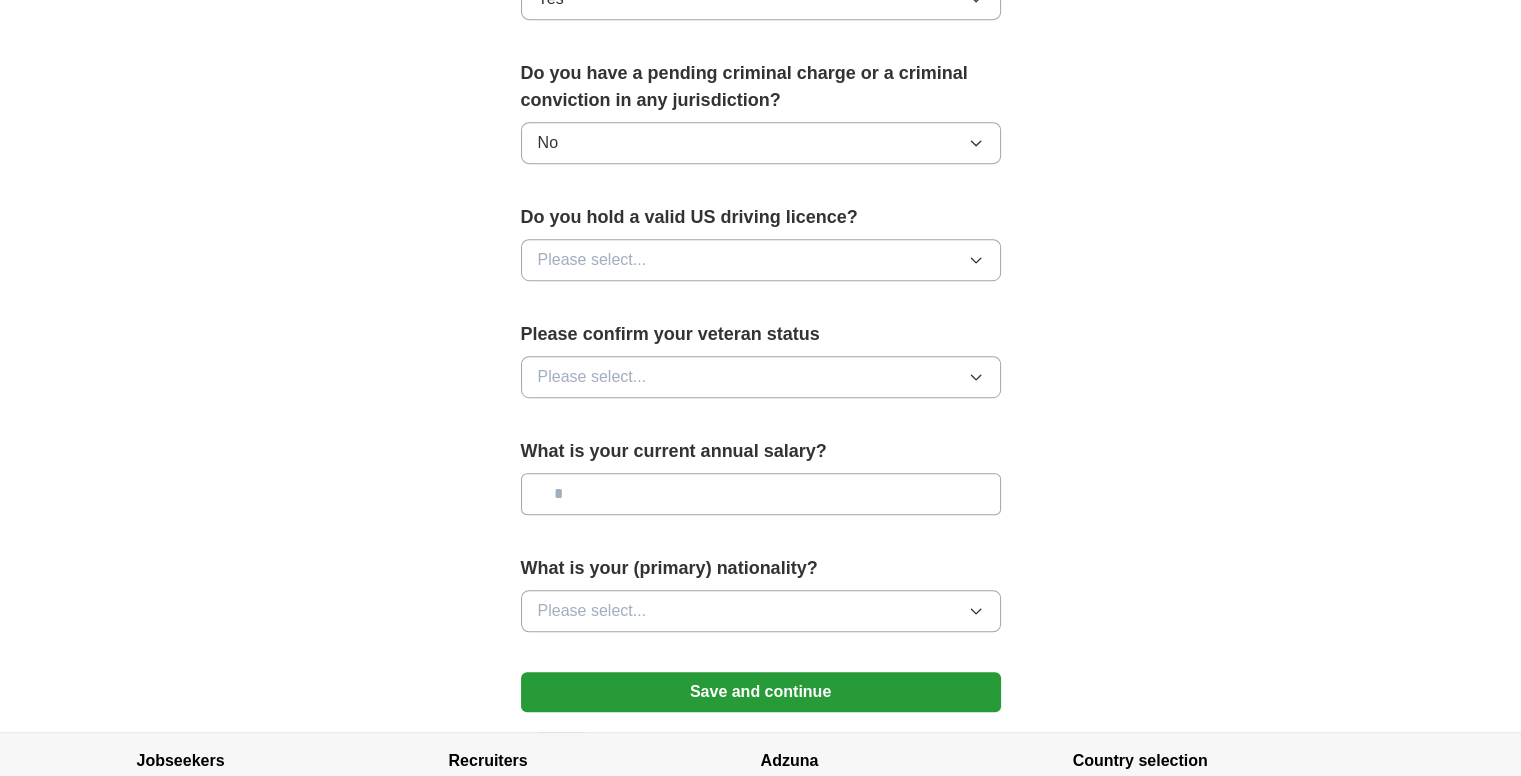 scroll, scrollTop: 1148, scrollLeft: 0, axis: vertical 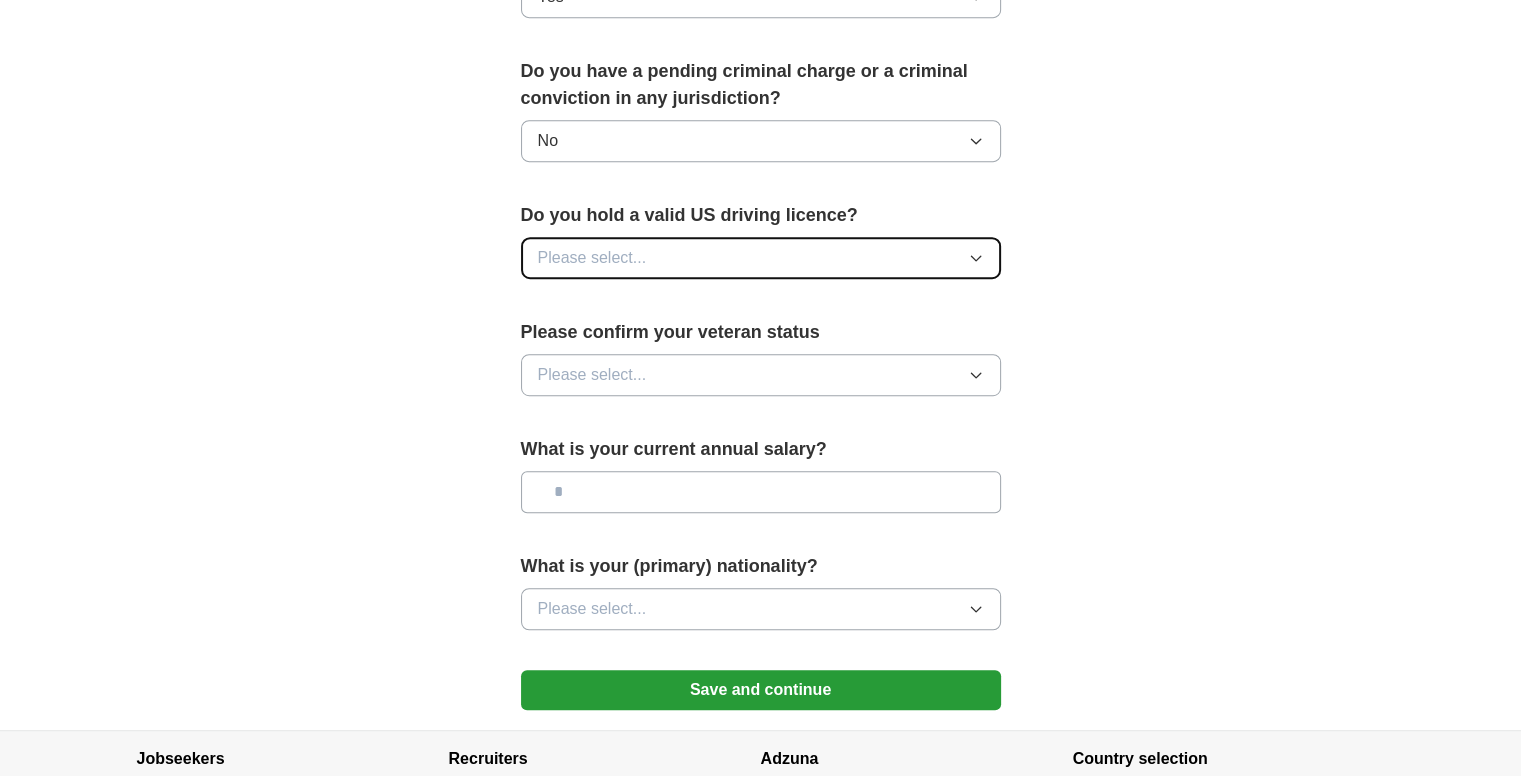 click on "Please select..." at bounding box center [761, 258] 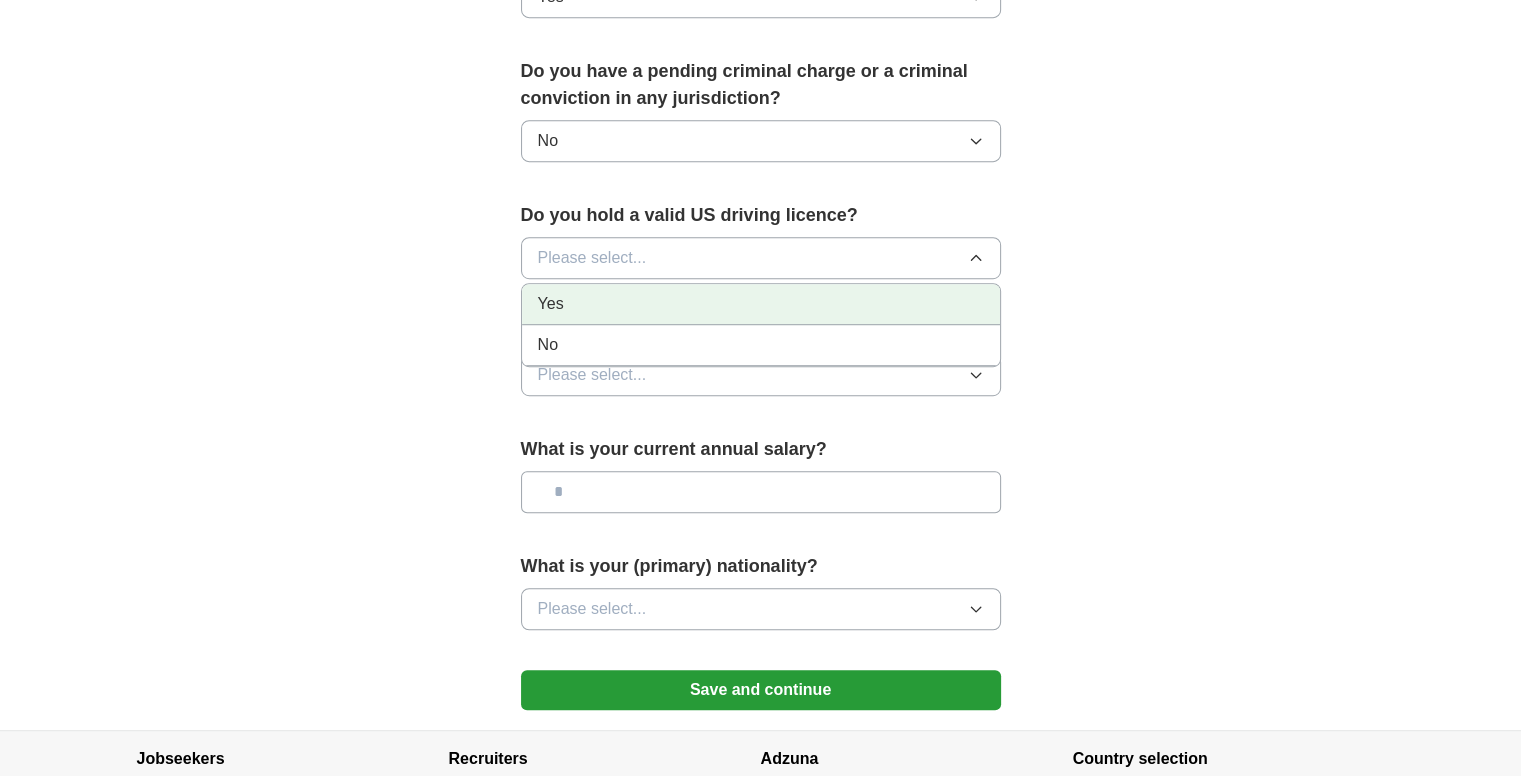 click on "Yes" at bounding box center (761, 304) 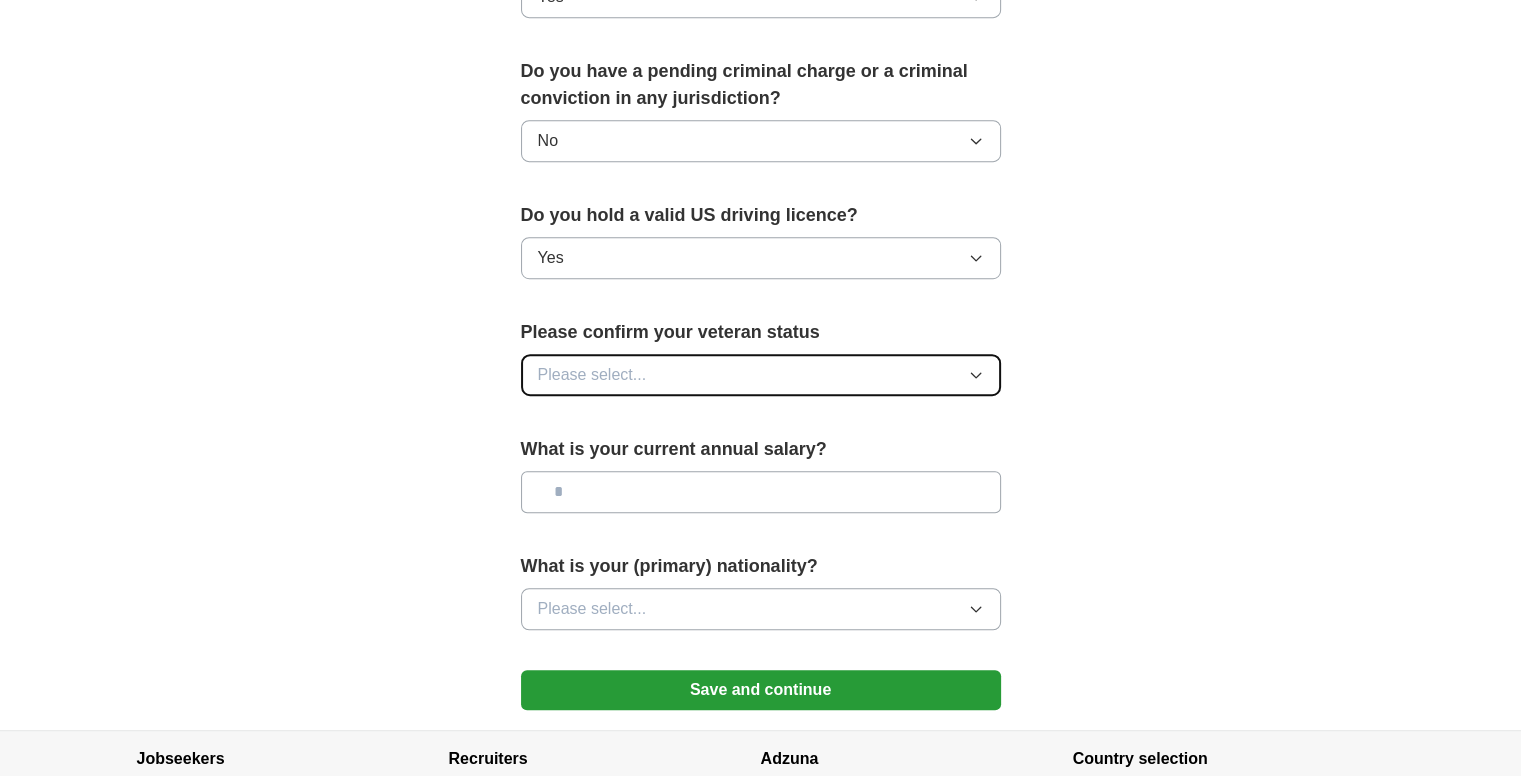 click on "Please select..." at bounding box center [761, 375] 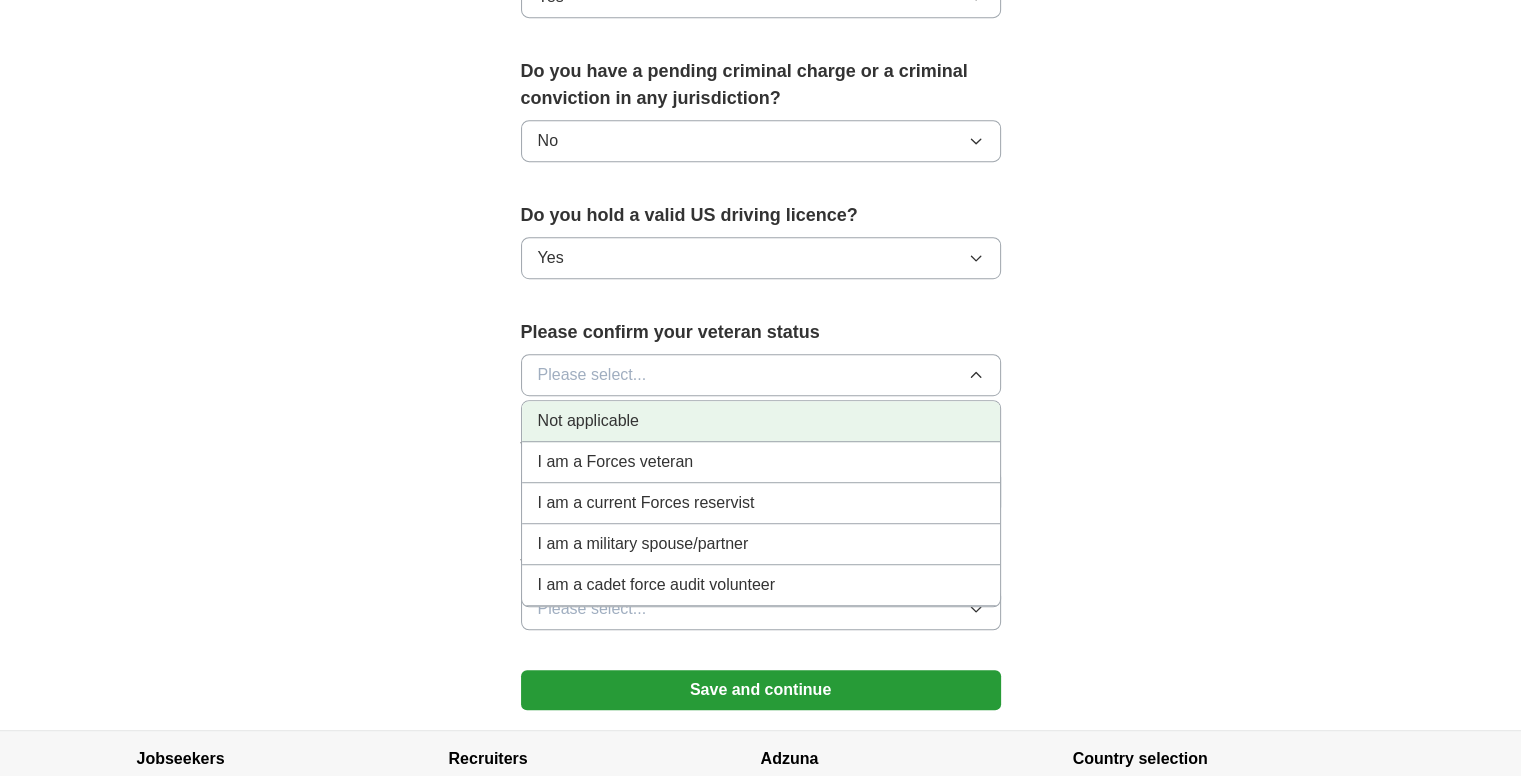 click on "Not applicable" at bounding box center (761, 421) 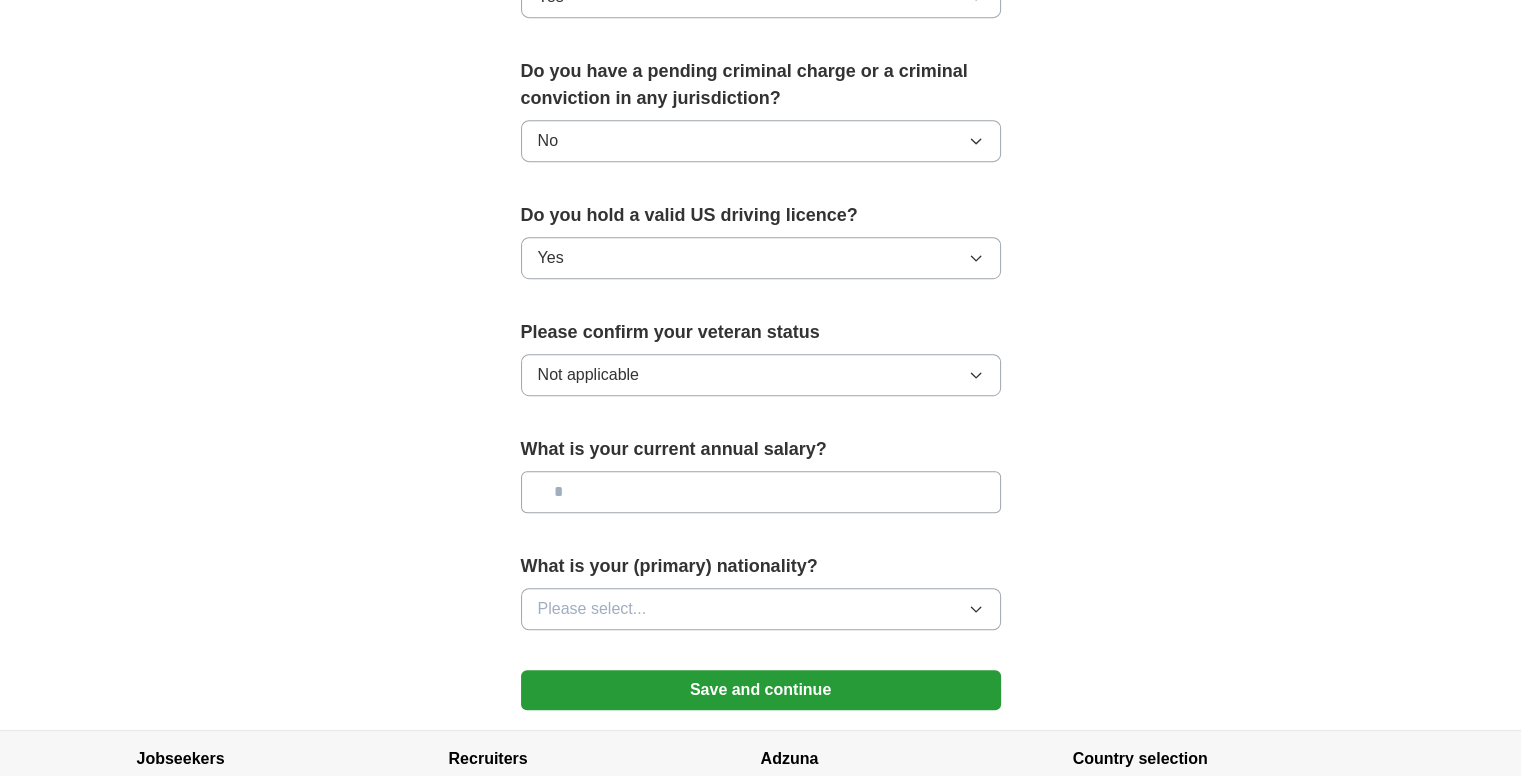 click at bounding box center [761, 492] 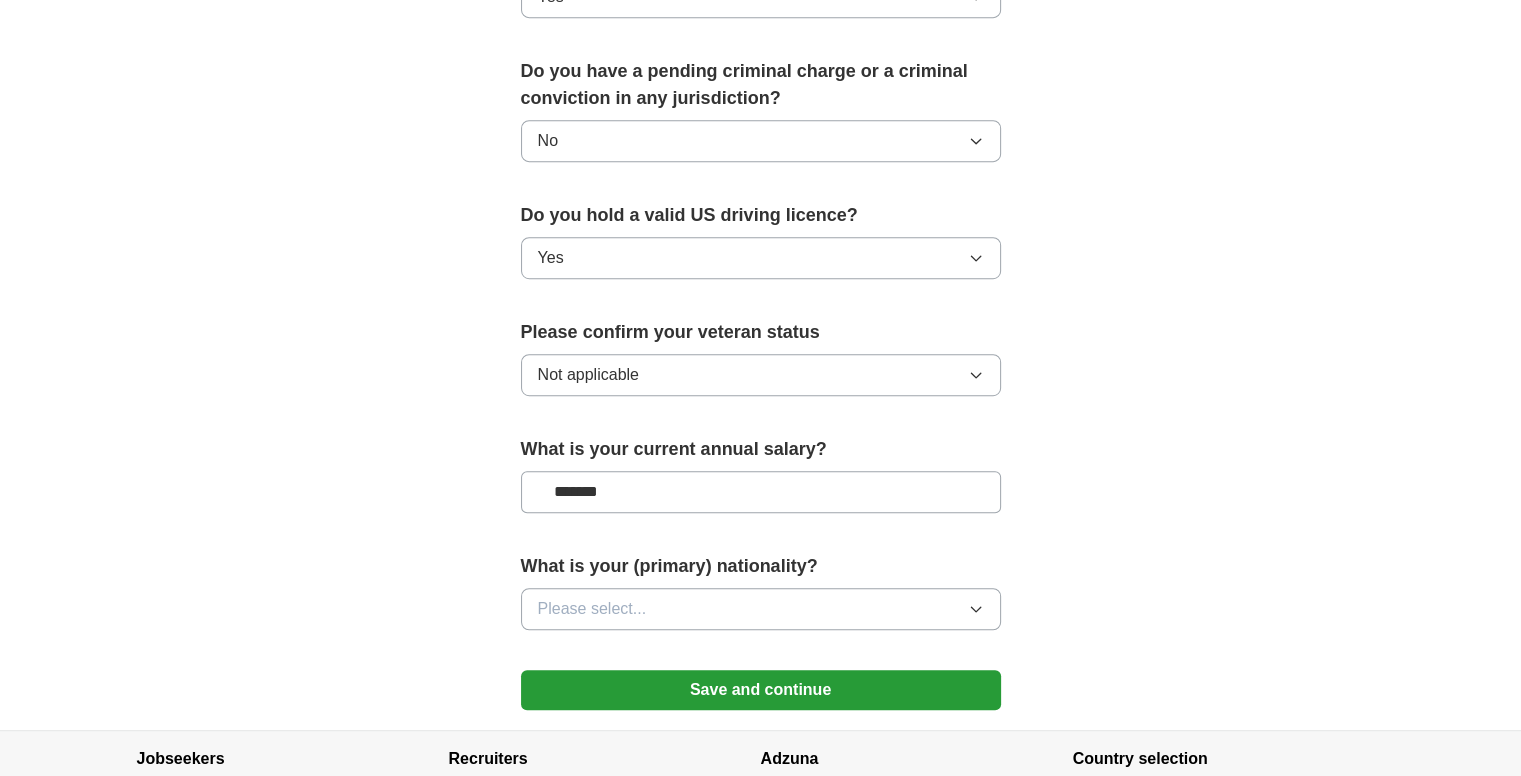 type on "*******" 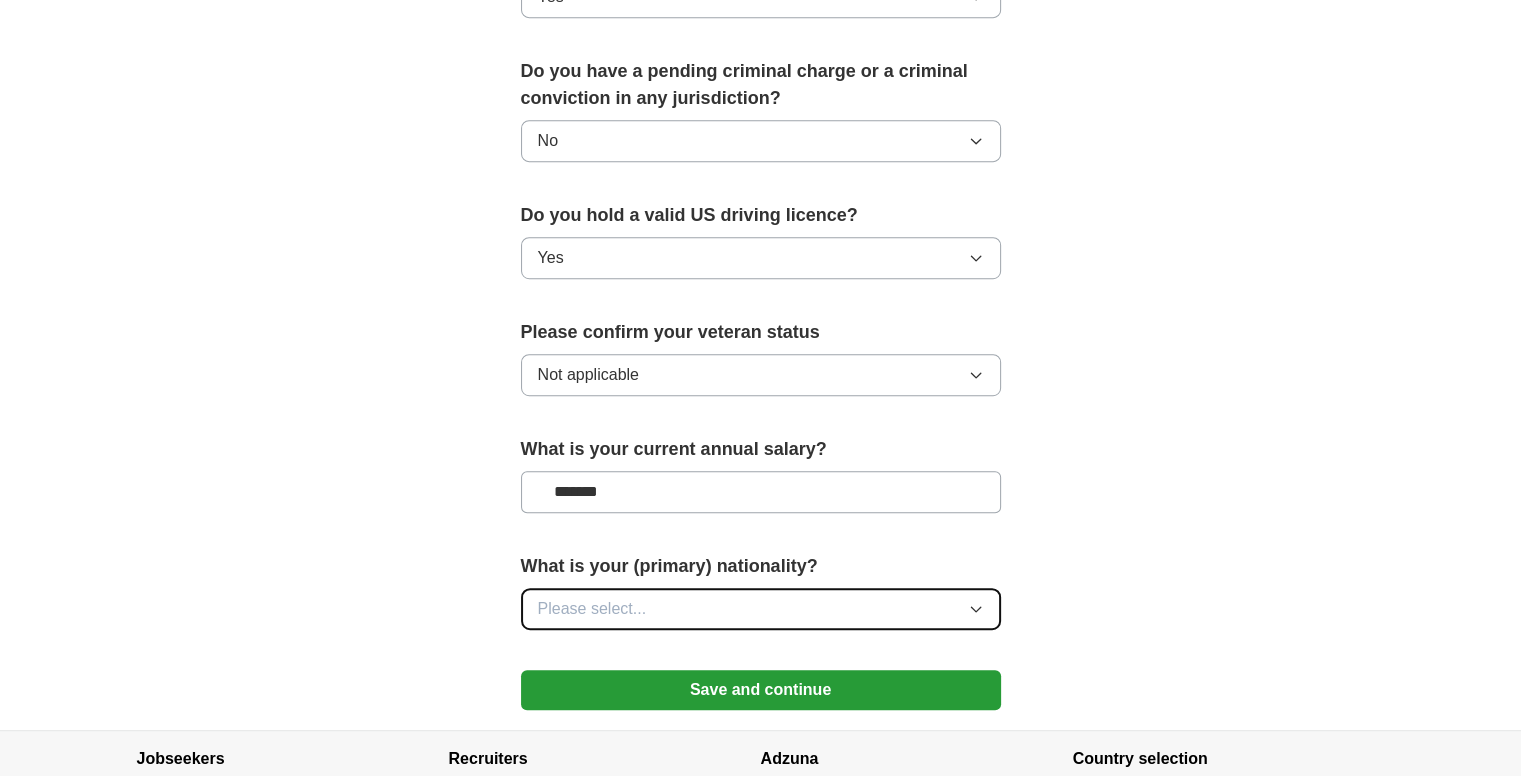 click on "Please select..." at bounding box center (761, 609) 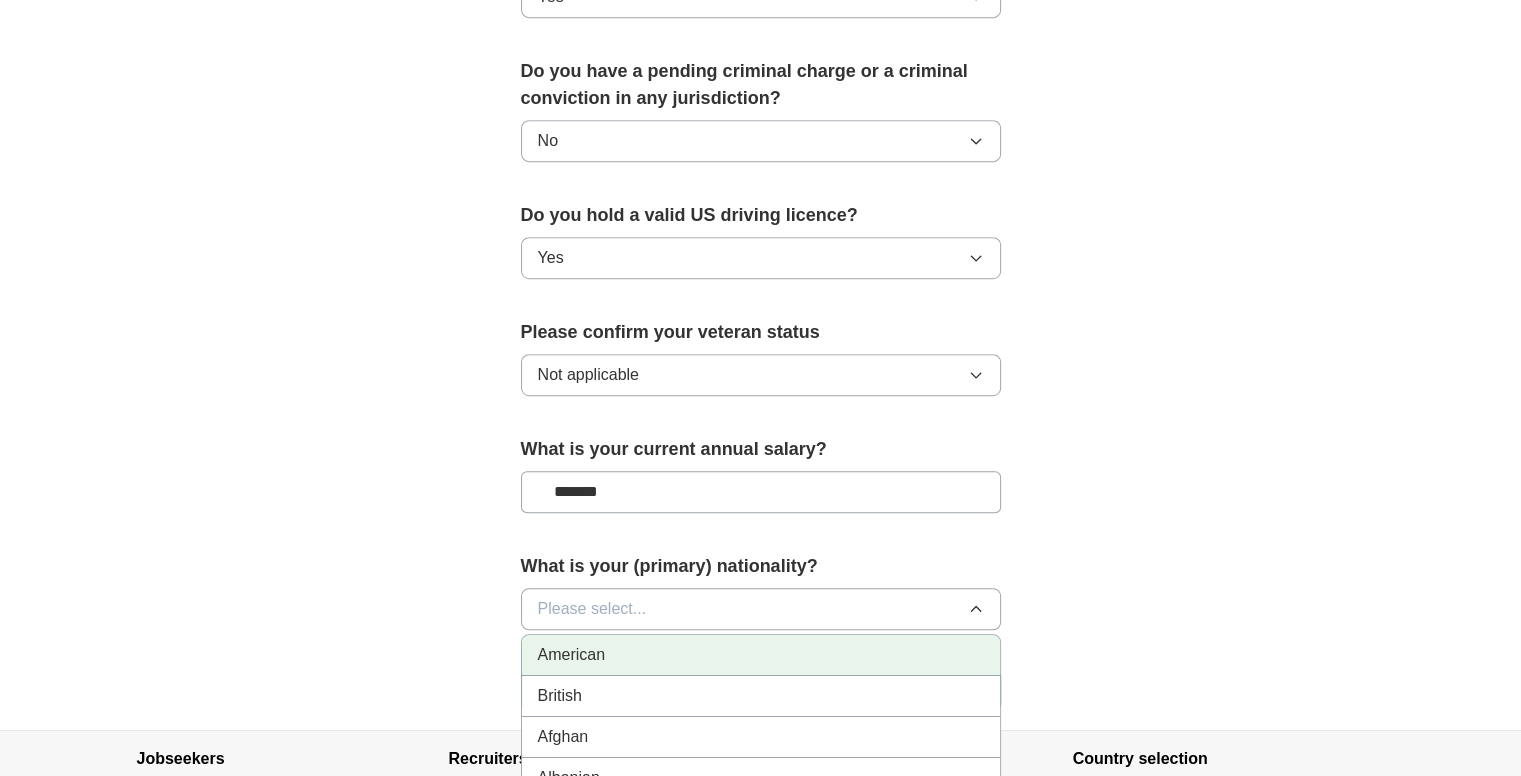 click on "American" at bounding box center [761, 655] 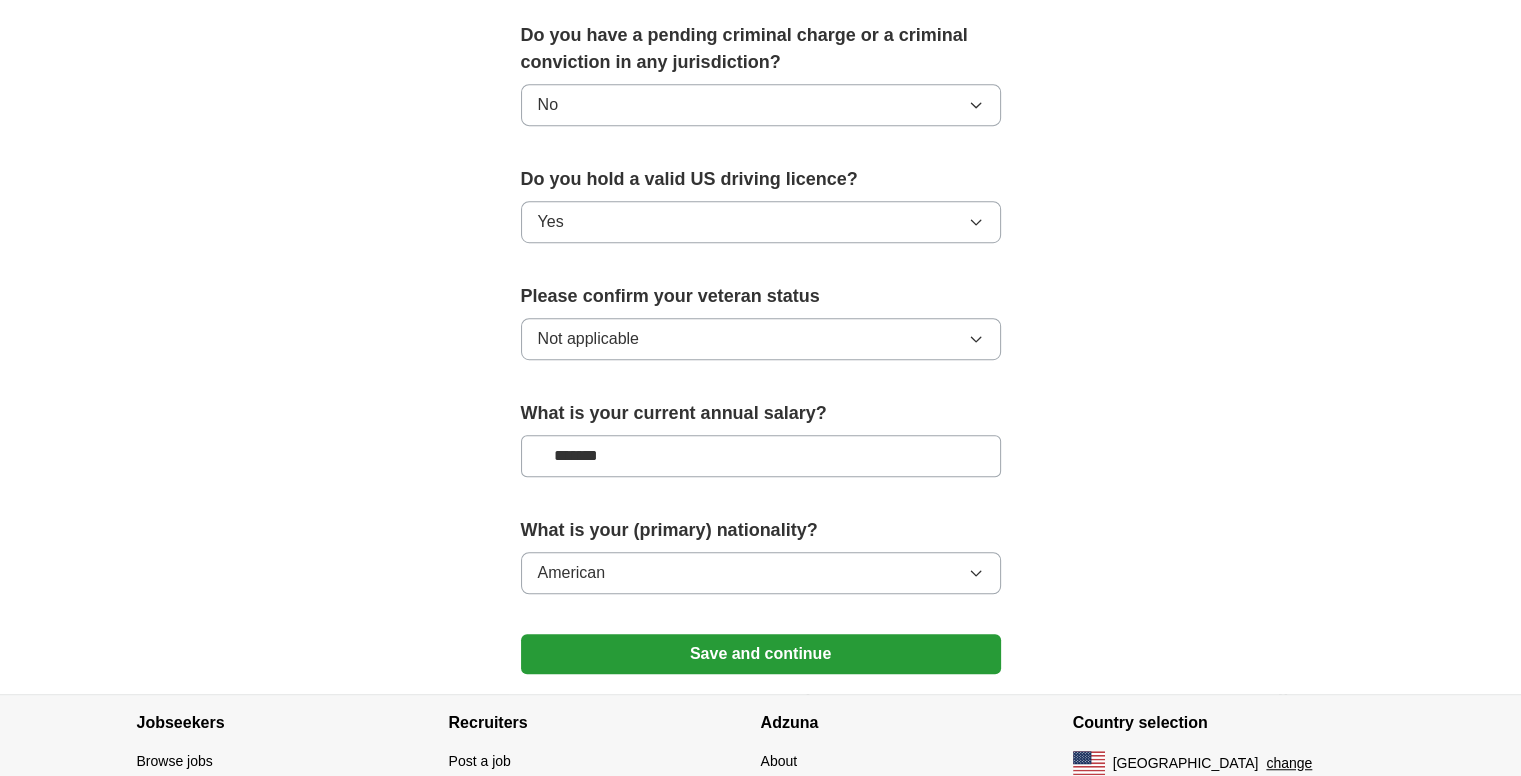 scroll, scrollTop: 1191, scrollLeft: 0, axis: vertical 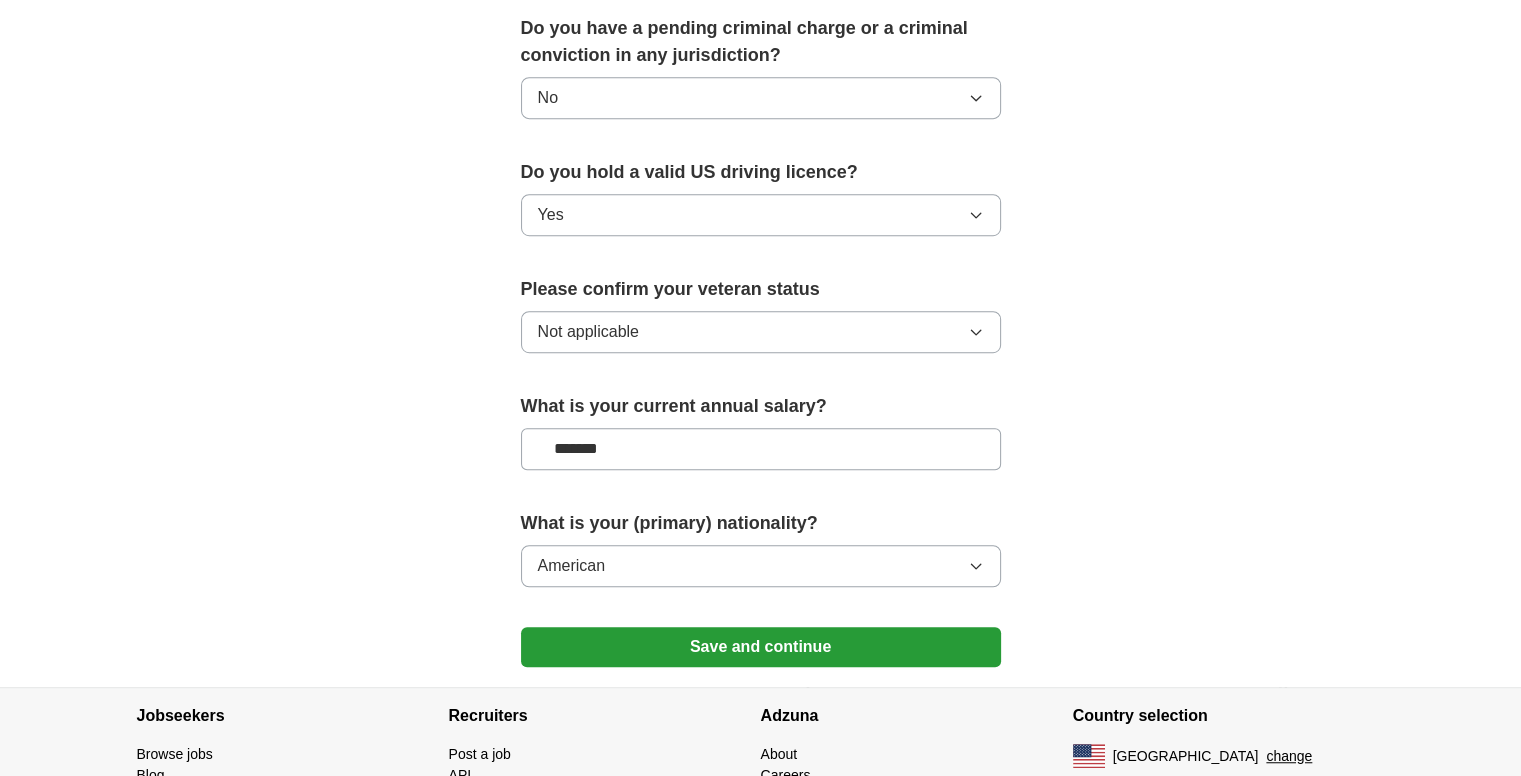 click on "**********" at bounding box center (761, -166) 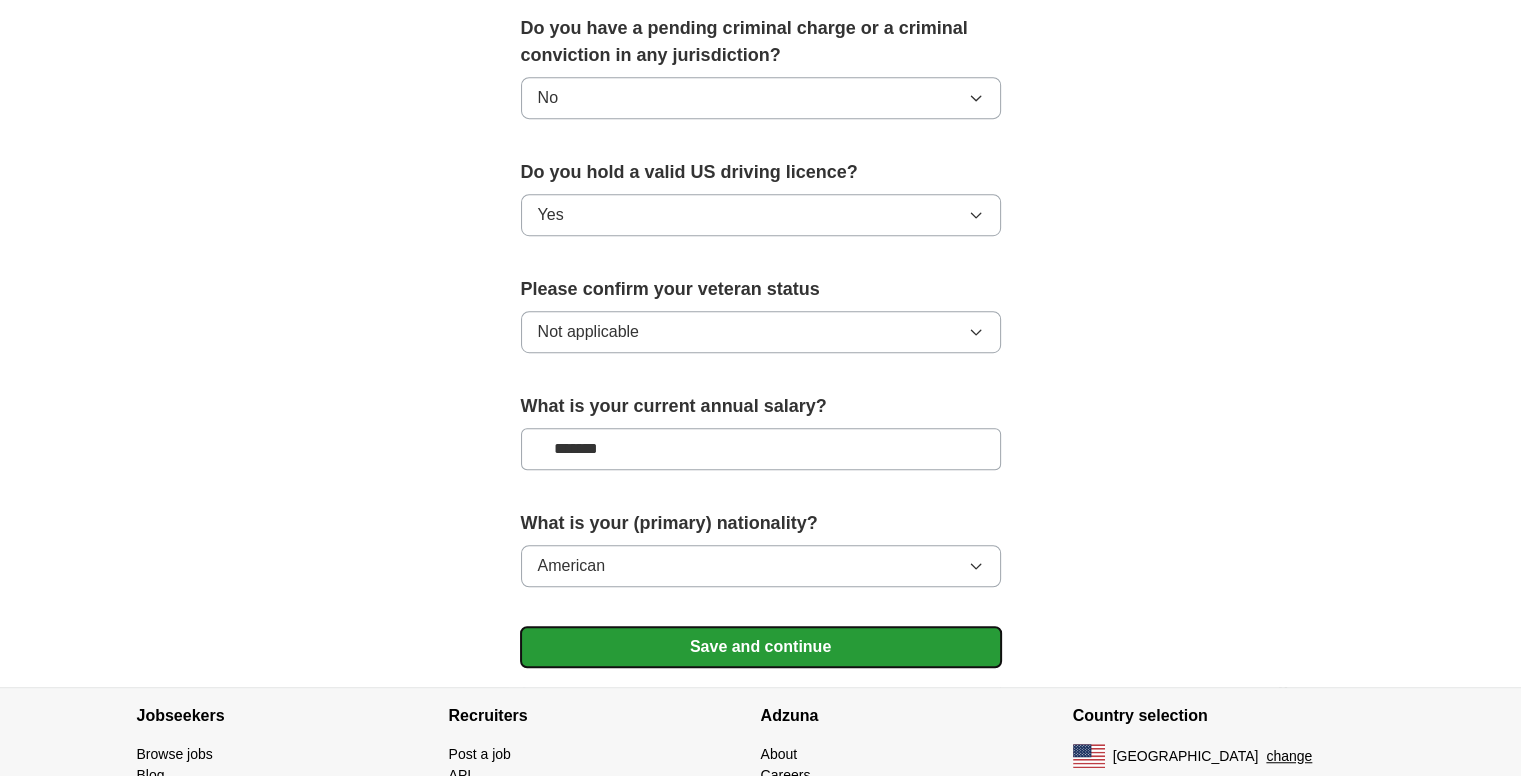 click on "Save and continue" at bounding box center (761, 647) 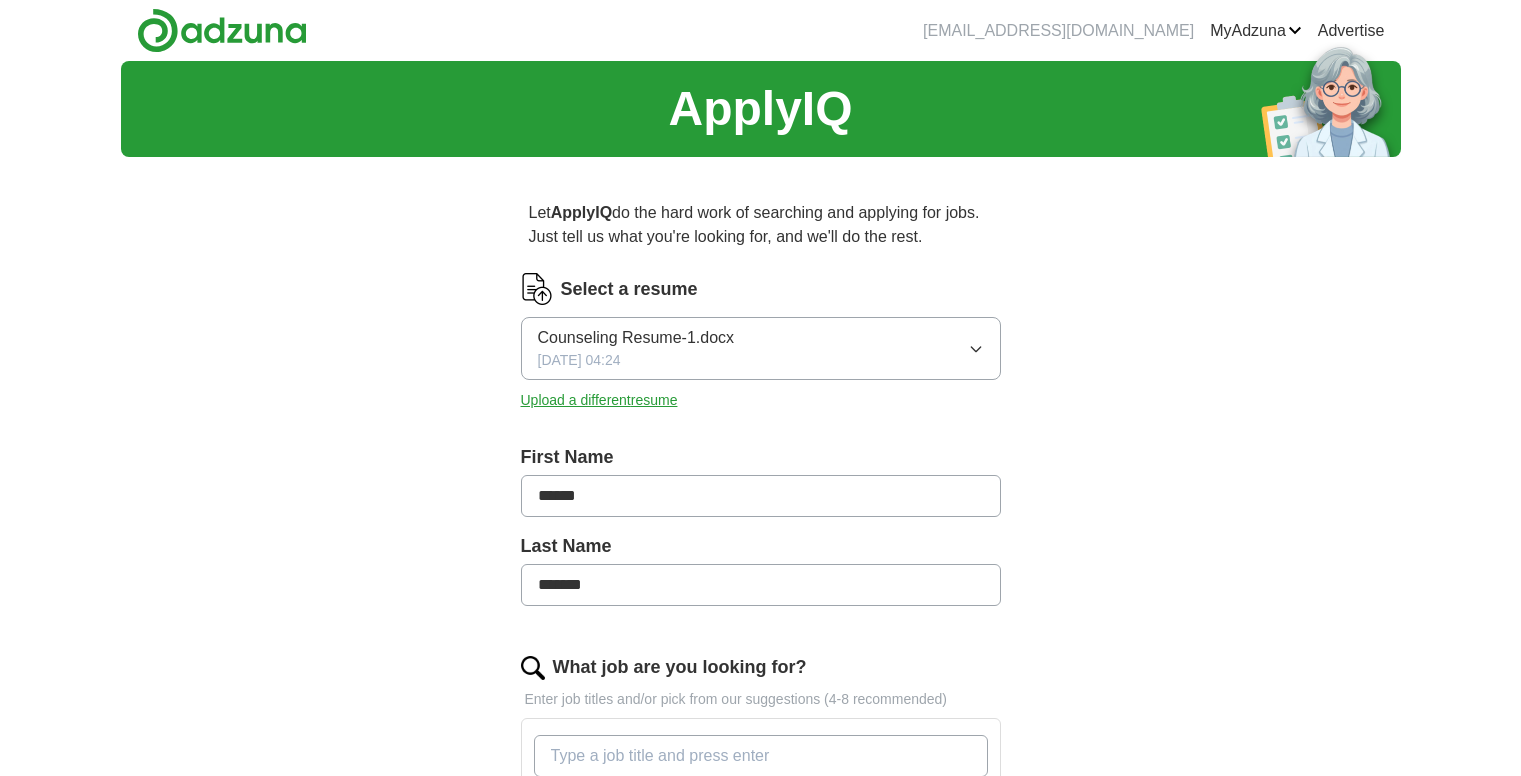 scroll, scrollTop: 0, scrollLeft: 0, axis: both 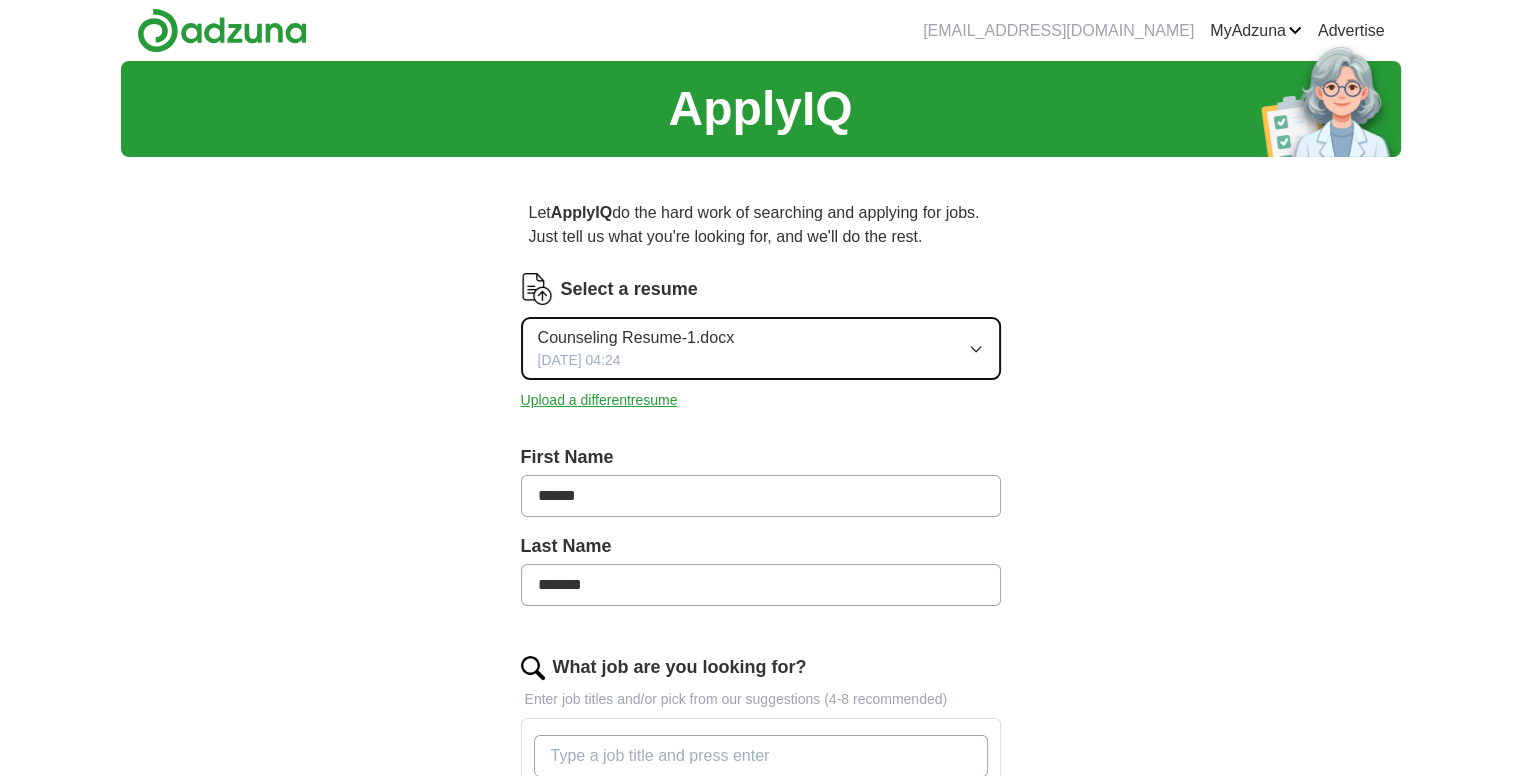 click on "[DATE] 04:24" at bounding box center (579, 360) 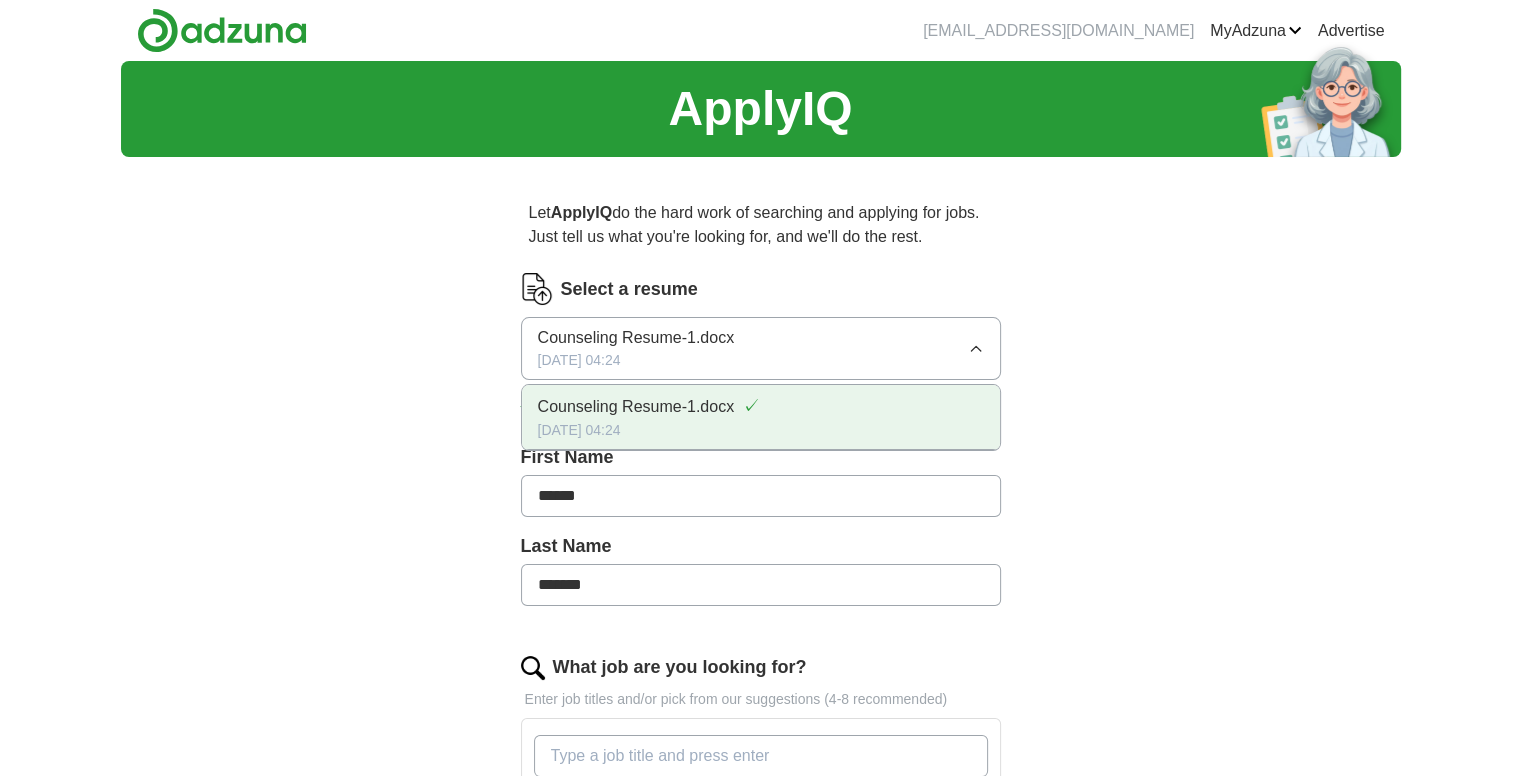 click on "Counseling Resume-1.docx" at bounding box center (636, 407) 